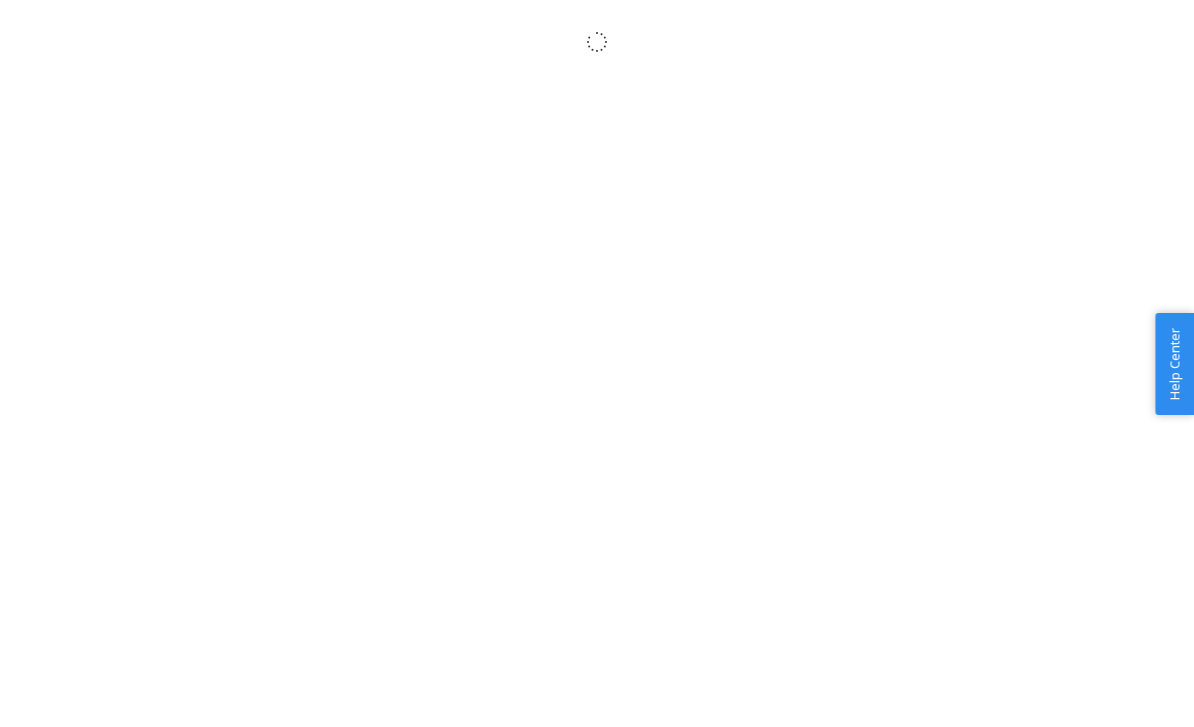 scroll, scrollTop: 0, scrollLeft: 0, axis: both 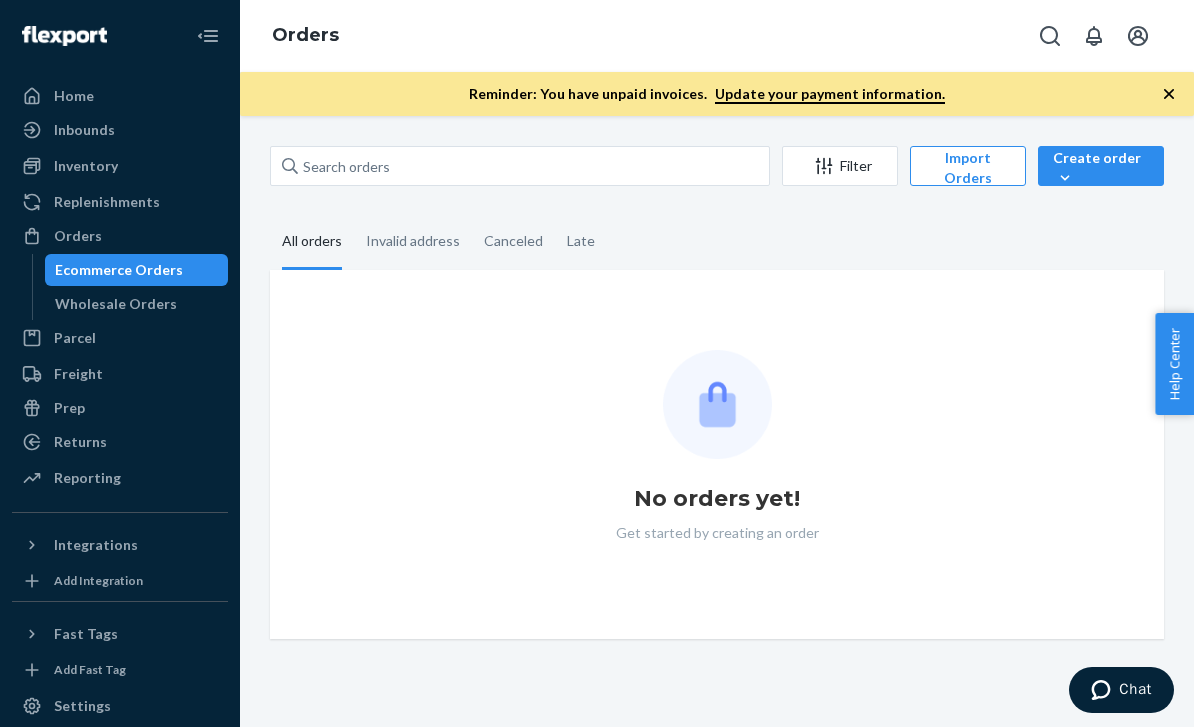 click on "Filter Import Orders Create order Ecommerce order Removal order All orders Invalid address Canceled Late No orders yet! Get started by creating an order" at bounding box center [717, 392] 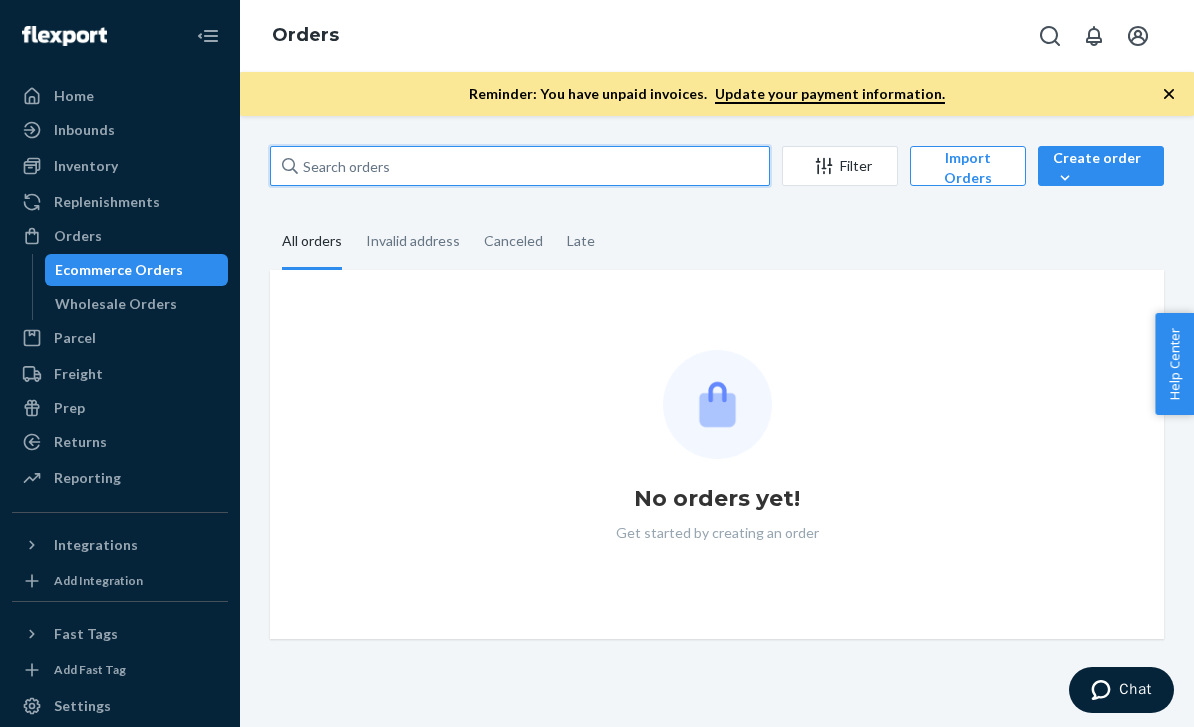click at bounding box center [520, 166] 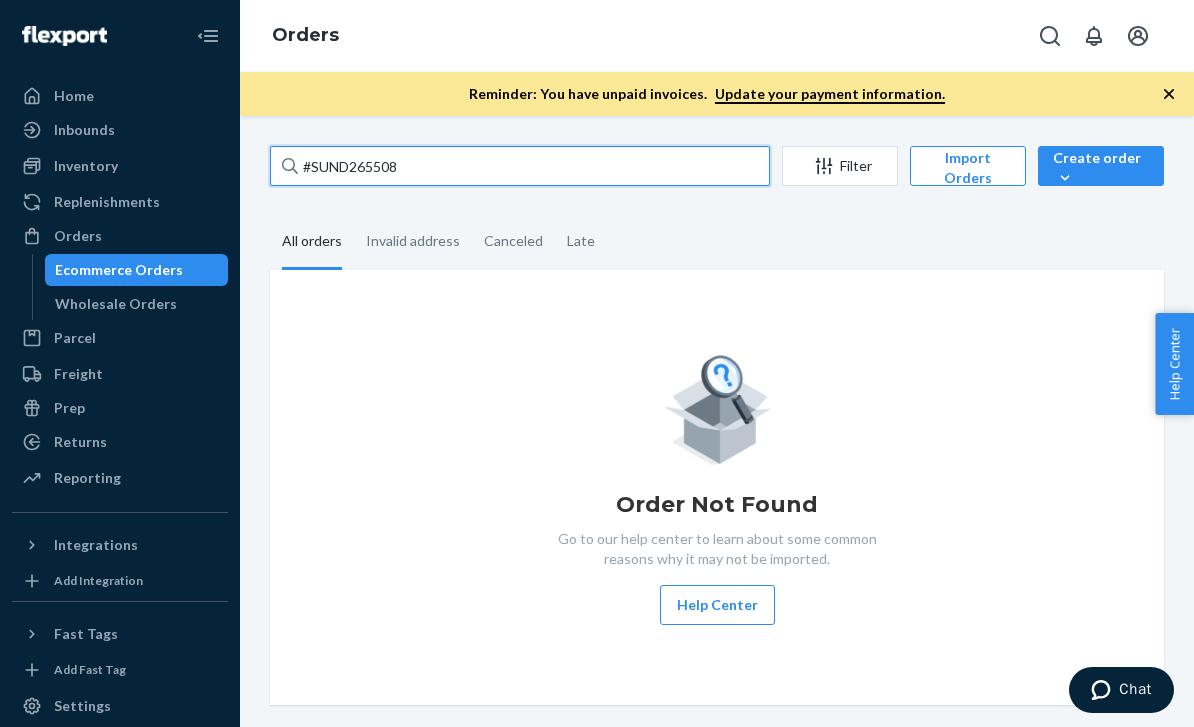 click on "#SUND265508" at bounding box center (520, 166) 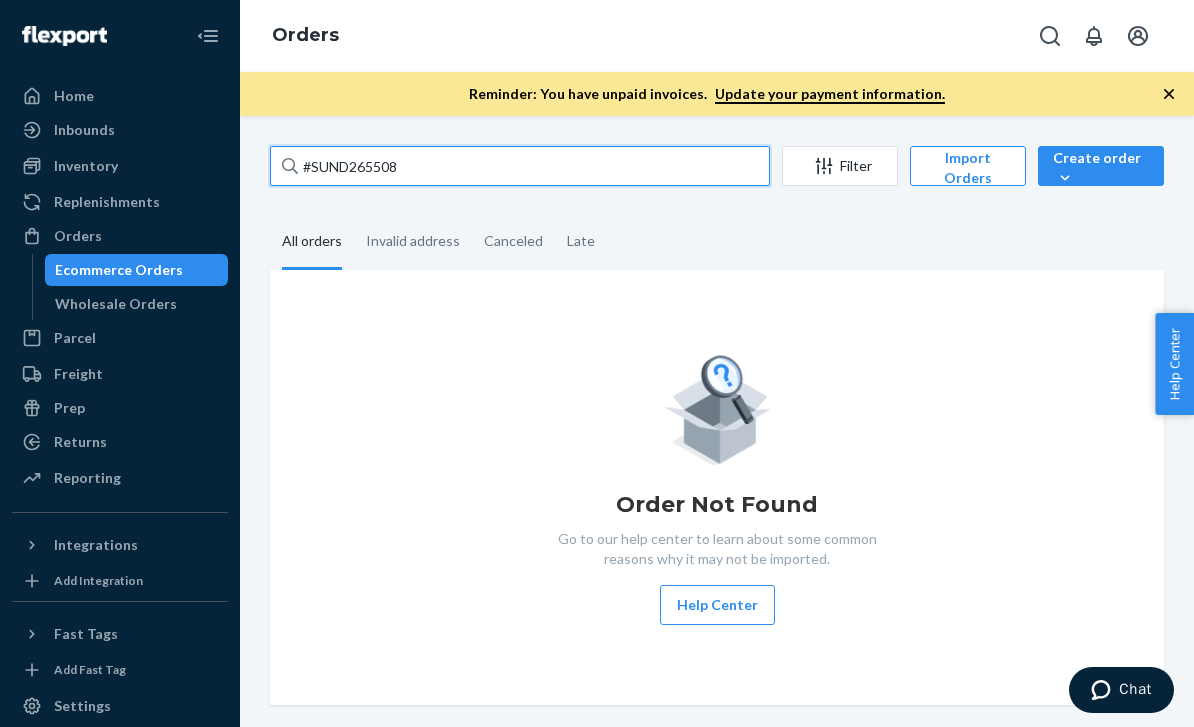 paste on "melreaves72@gmail.com" 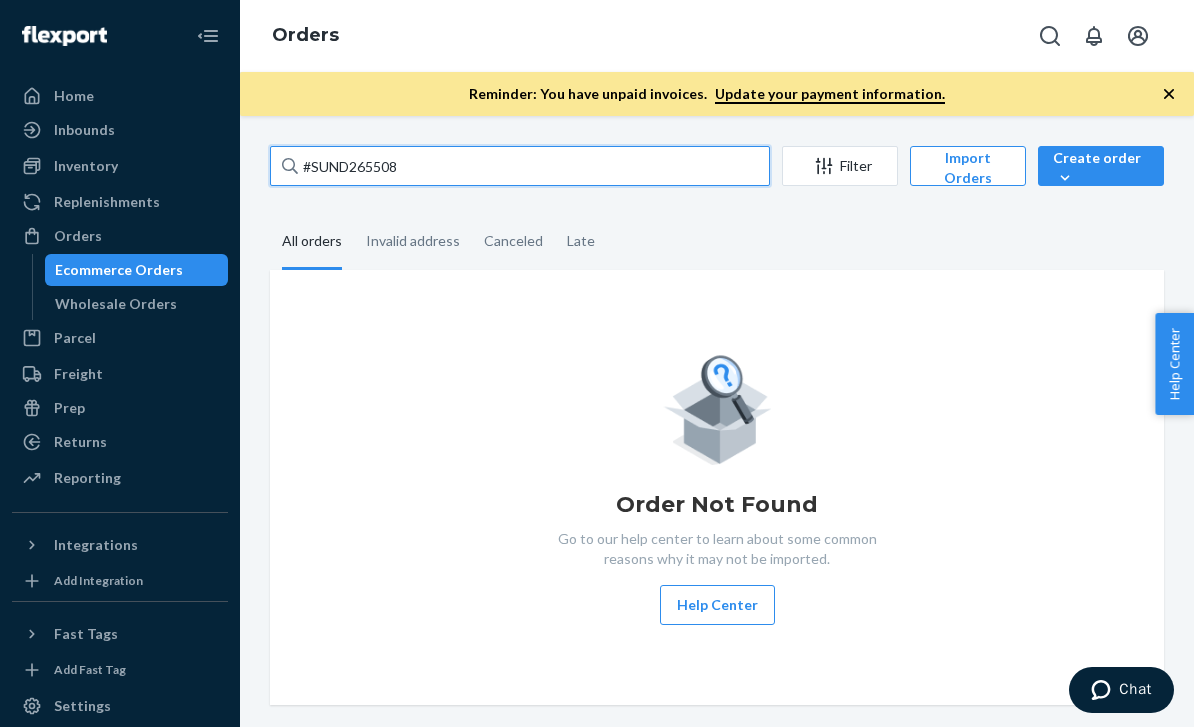 type on "melreaves72@gmail.com" 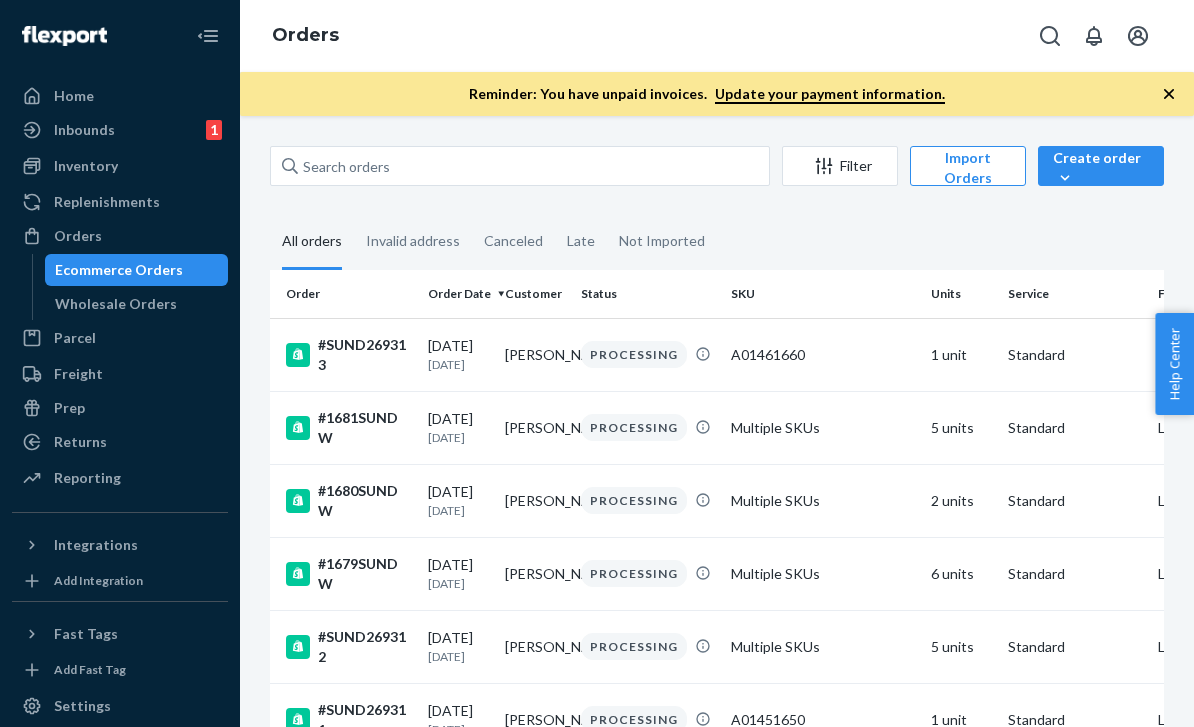 scroll, scrollTop: 0, scrollLeft: 0, axis: both 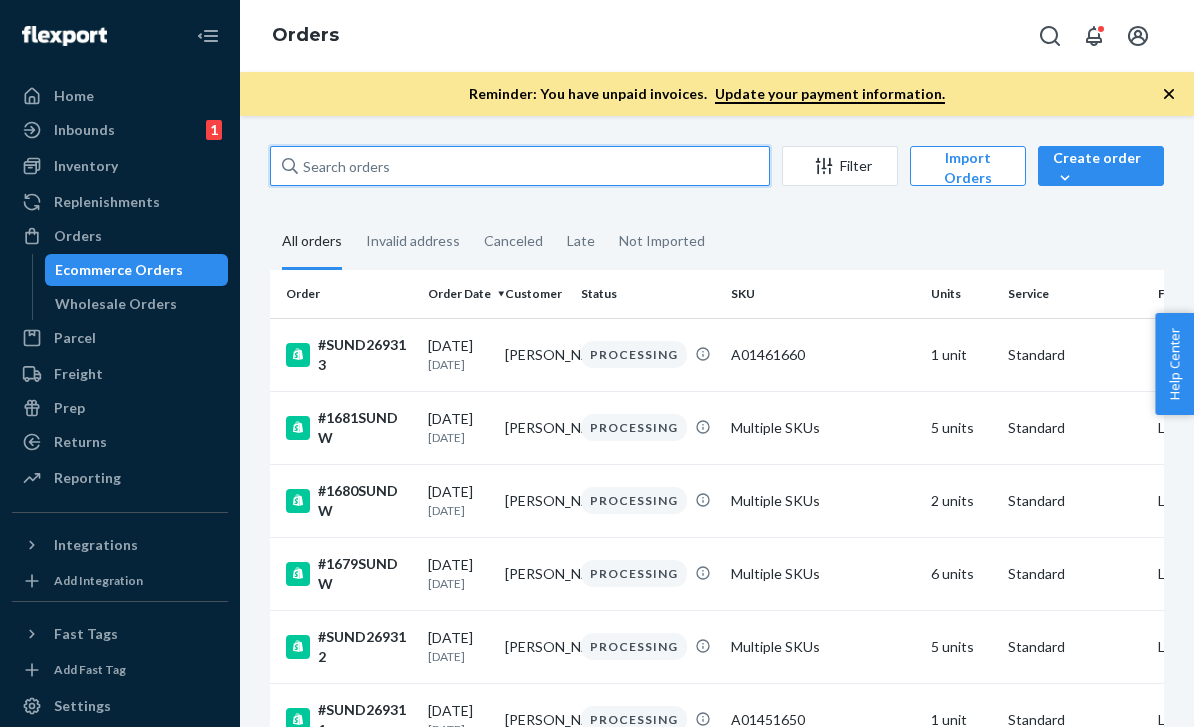 click at bounding box center [520, 166] 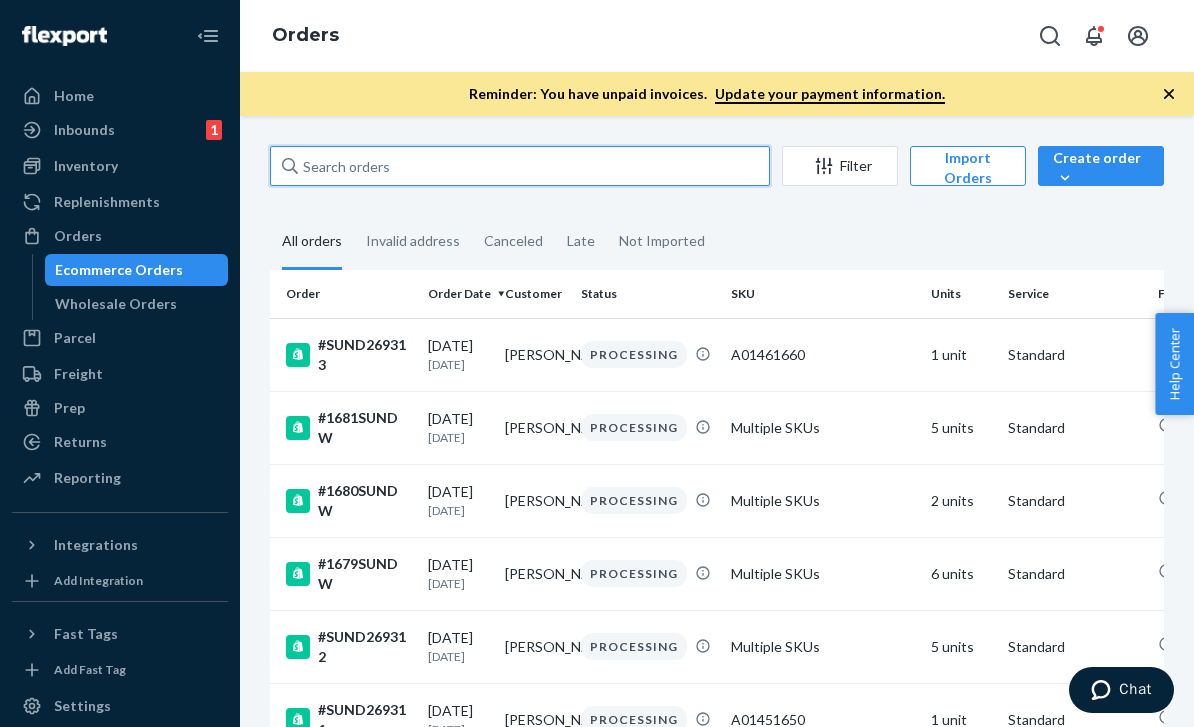 paste on "SUND265508" 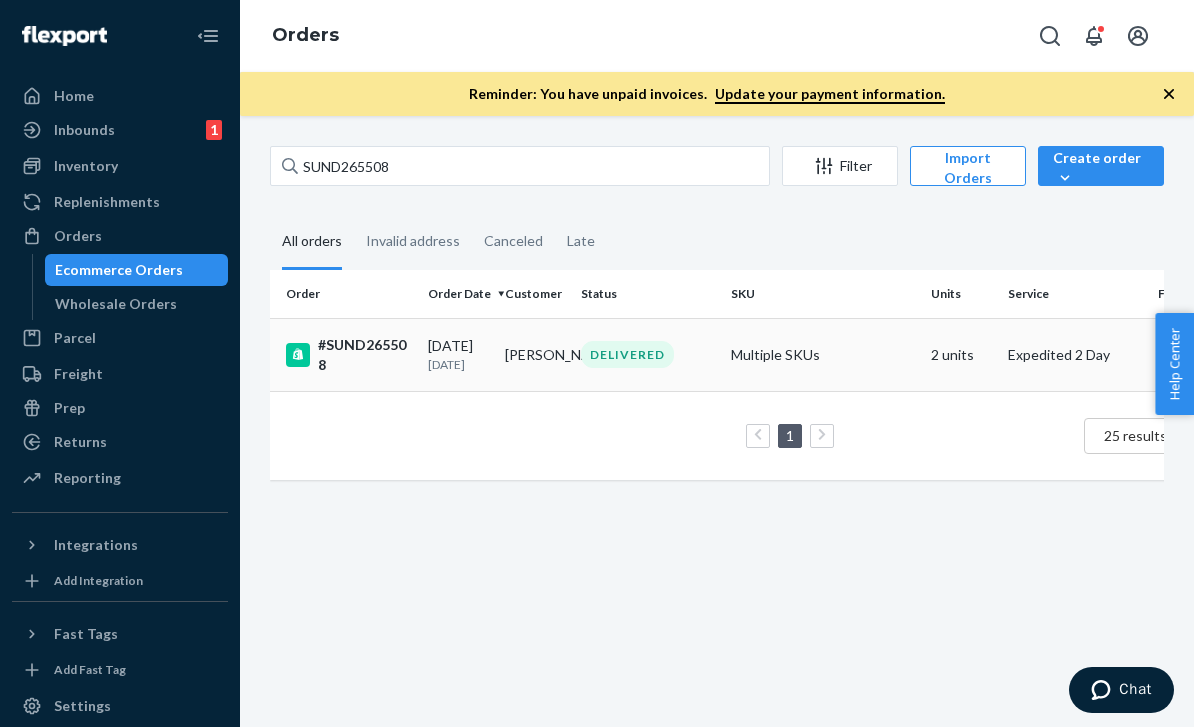click on "[DATE]" at bounding box center (458, 364) 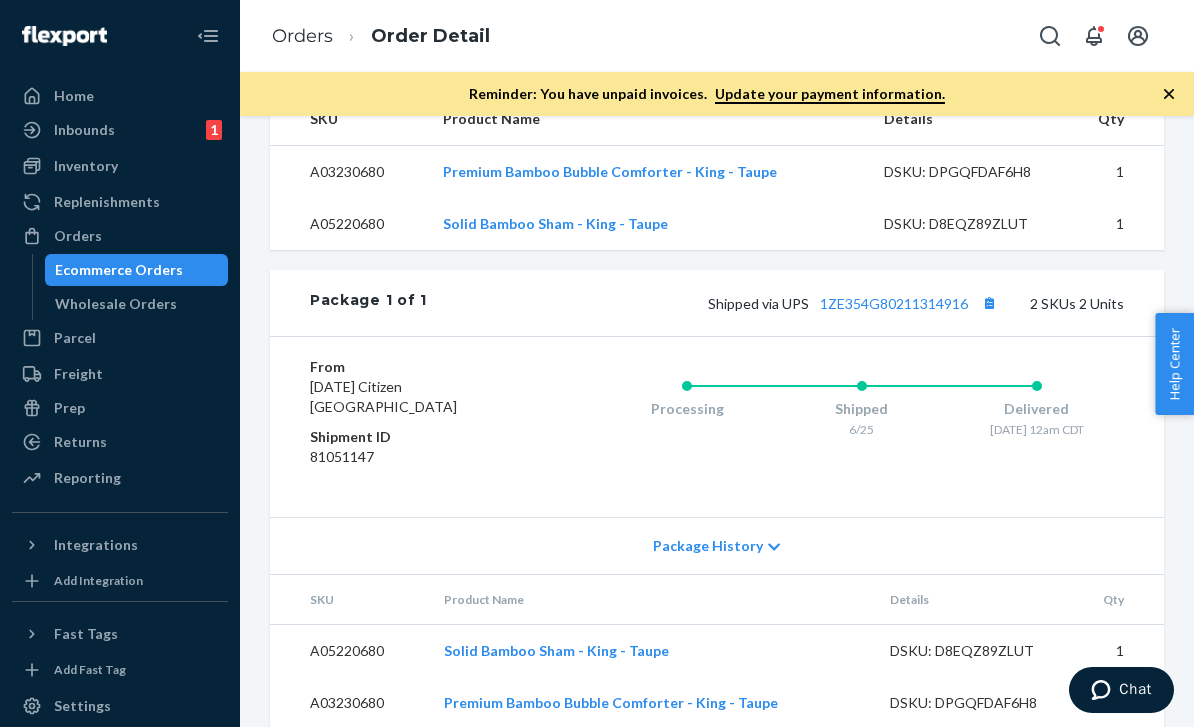 scroll, scrollTop: 779, scrollLeft: 0, axis: vertical 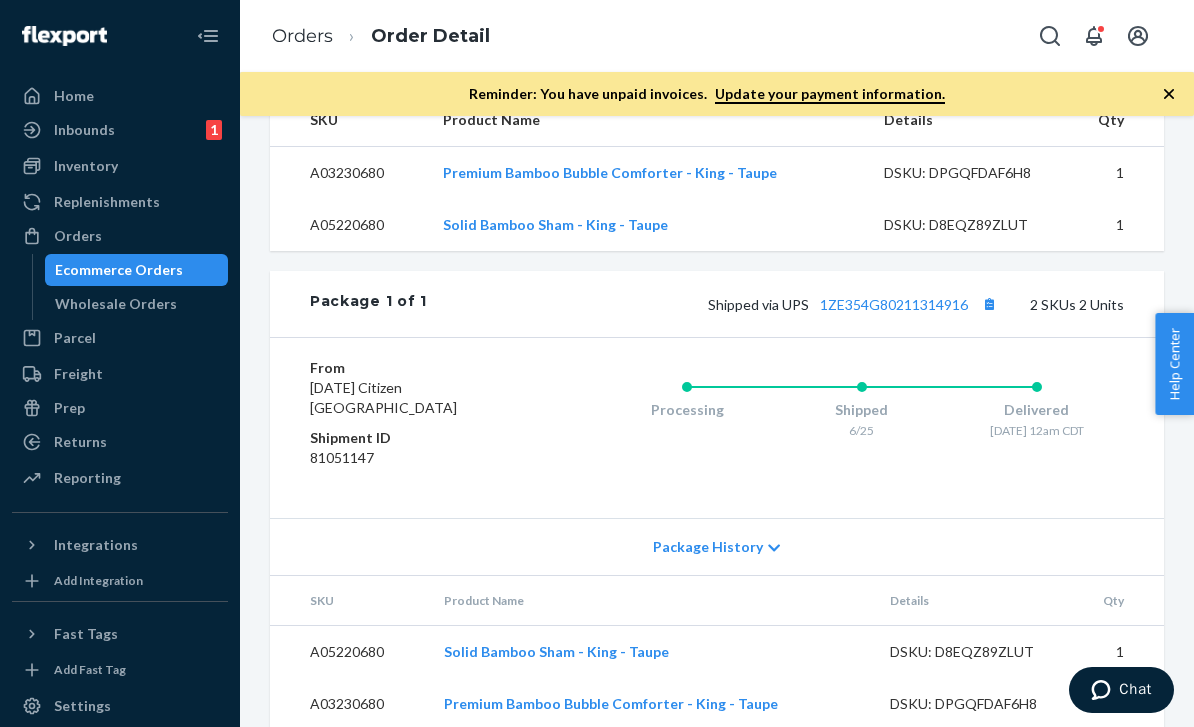 click on "Ecommerce Orders" at bounding box center [119, 270] 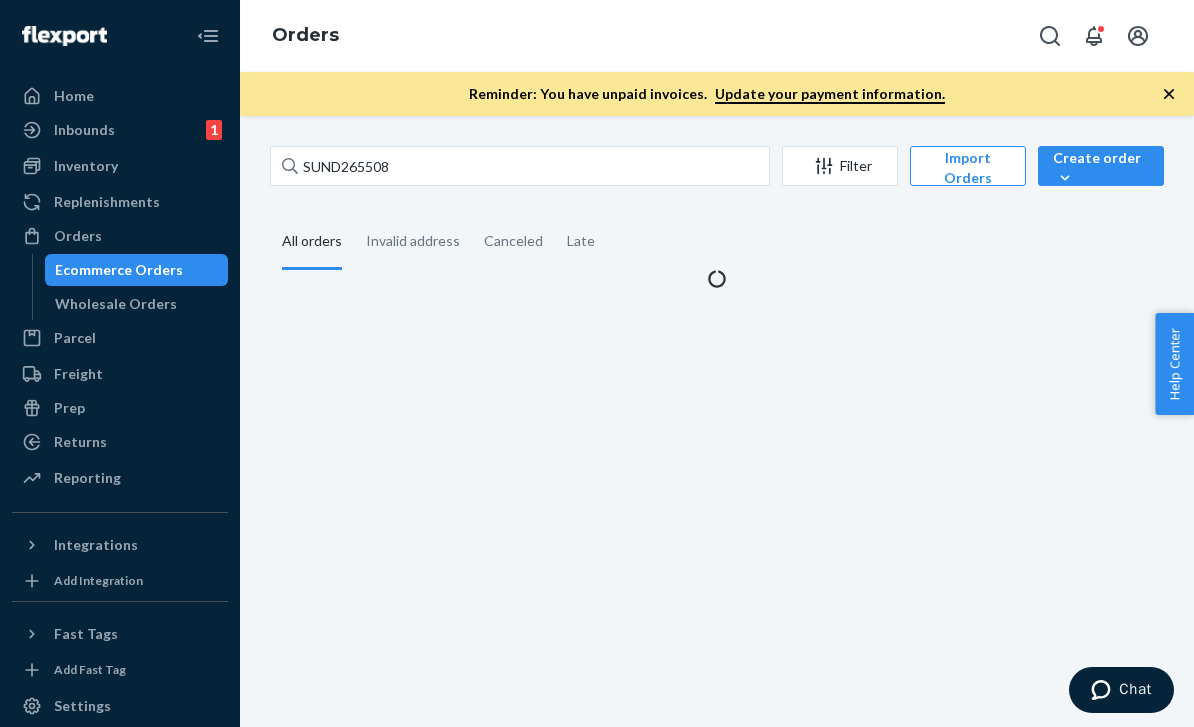 scroll, scrollTop: 0, scrollLeft: 0, axis: both 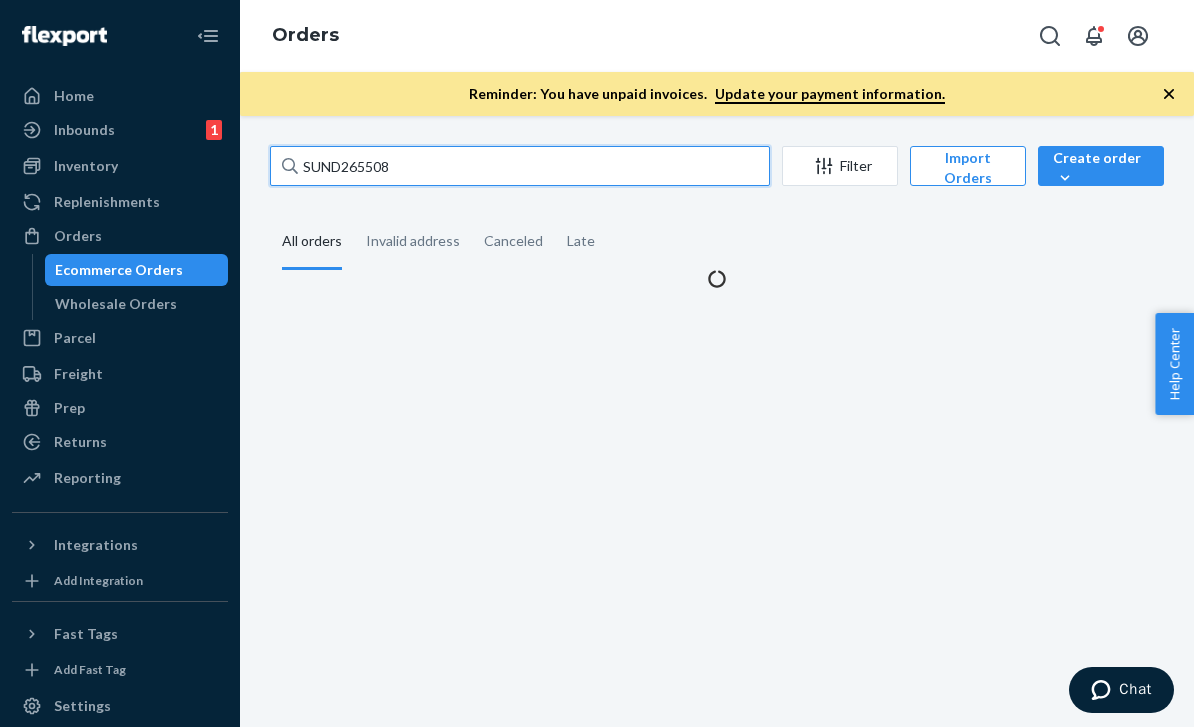 click on "SUND265508" at bounding box center (520, 166) 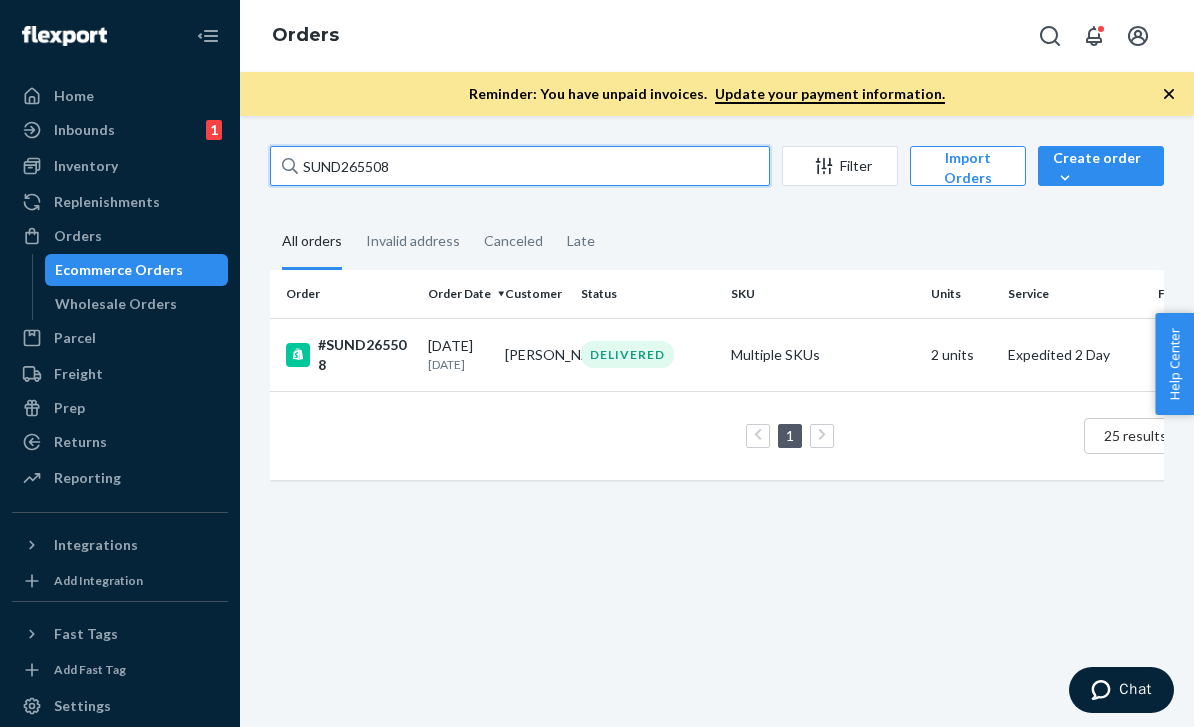 click on "SUND265508" at bounding box center [520, 166] 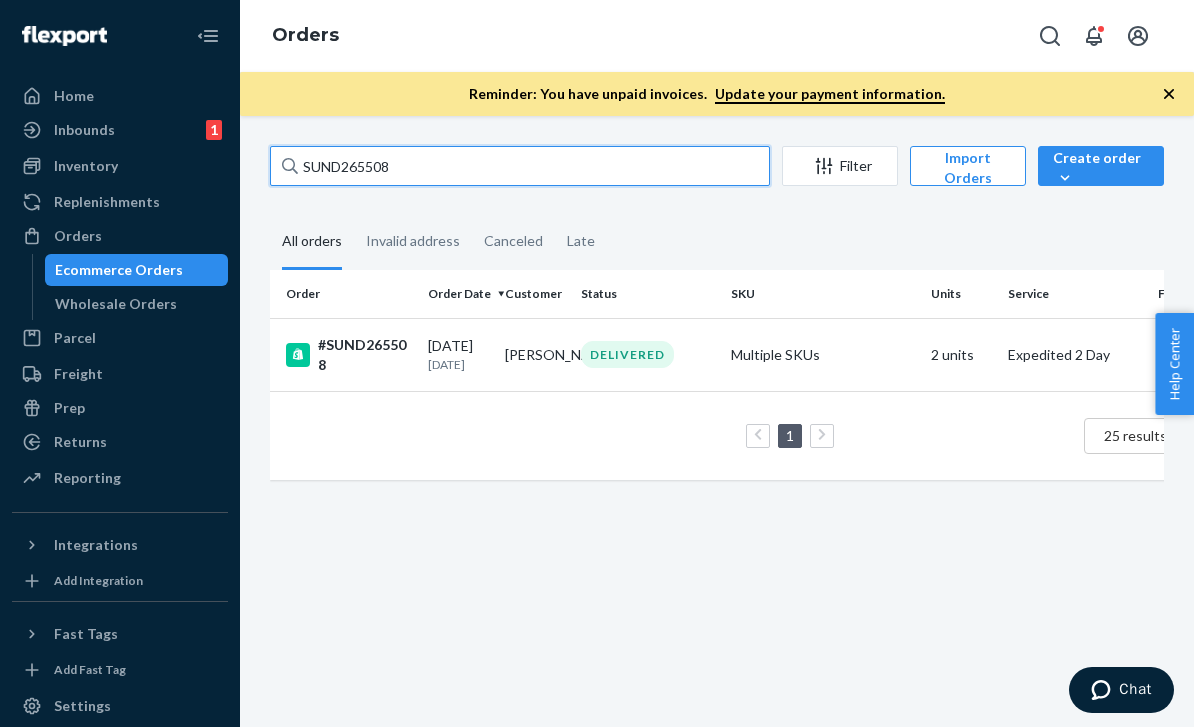 paste on "#SUND267541" 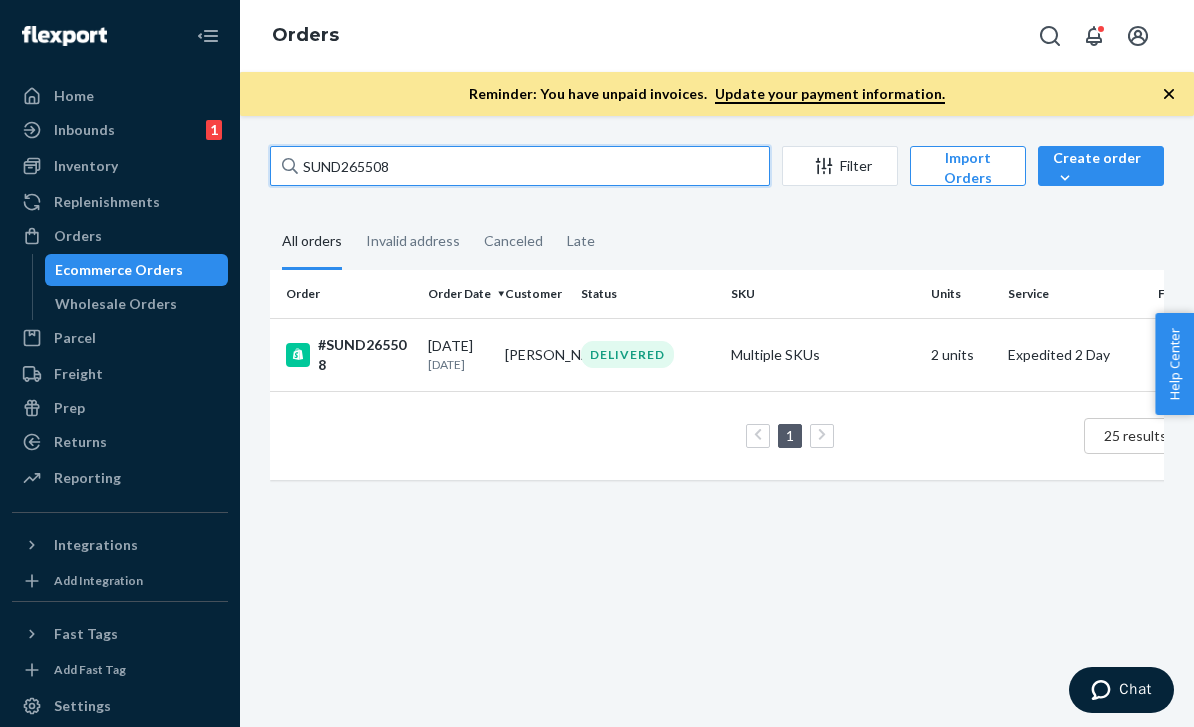 type on "#SUND267541" 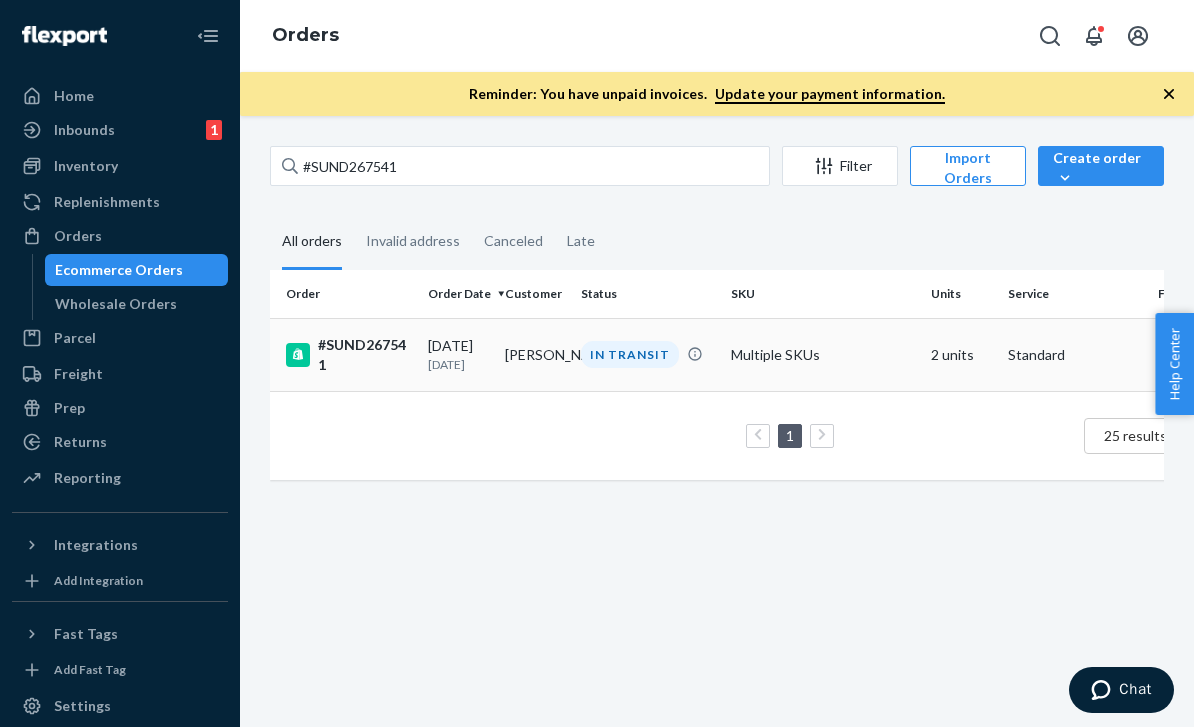 click on "[PERSON_NAME]" at bounding box center (535, 354) 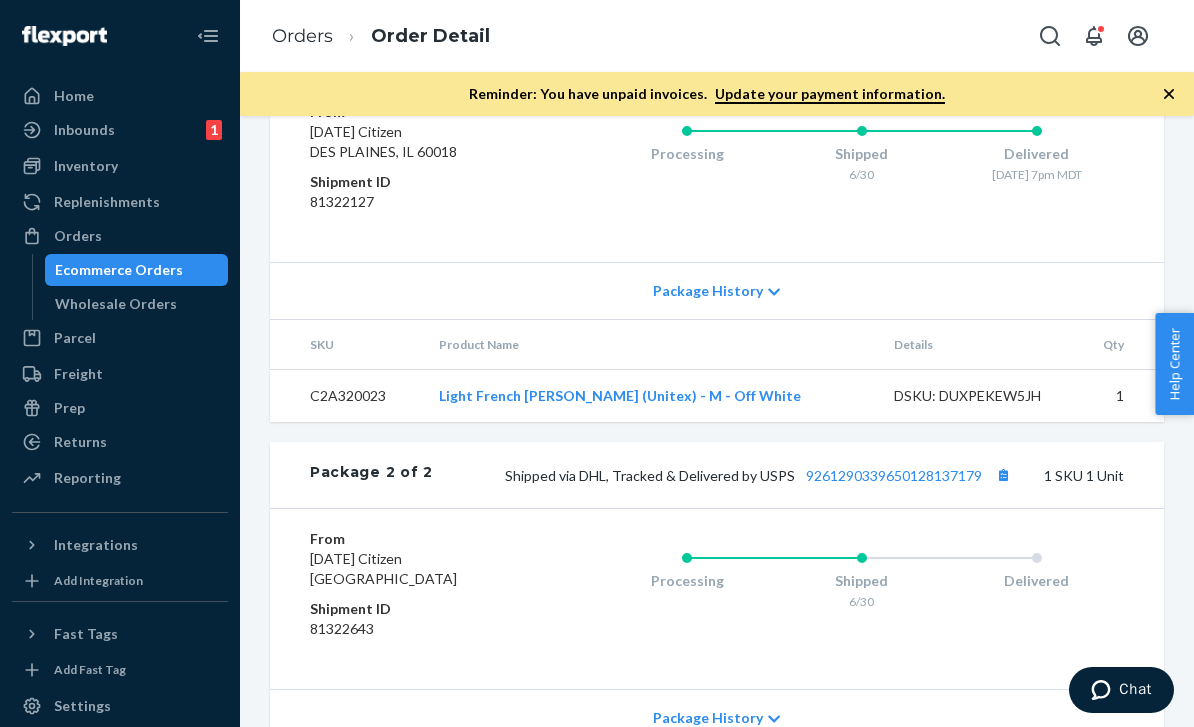 scroll, scrollTop: 1033, scrollLeft: 0, axis: vertical 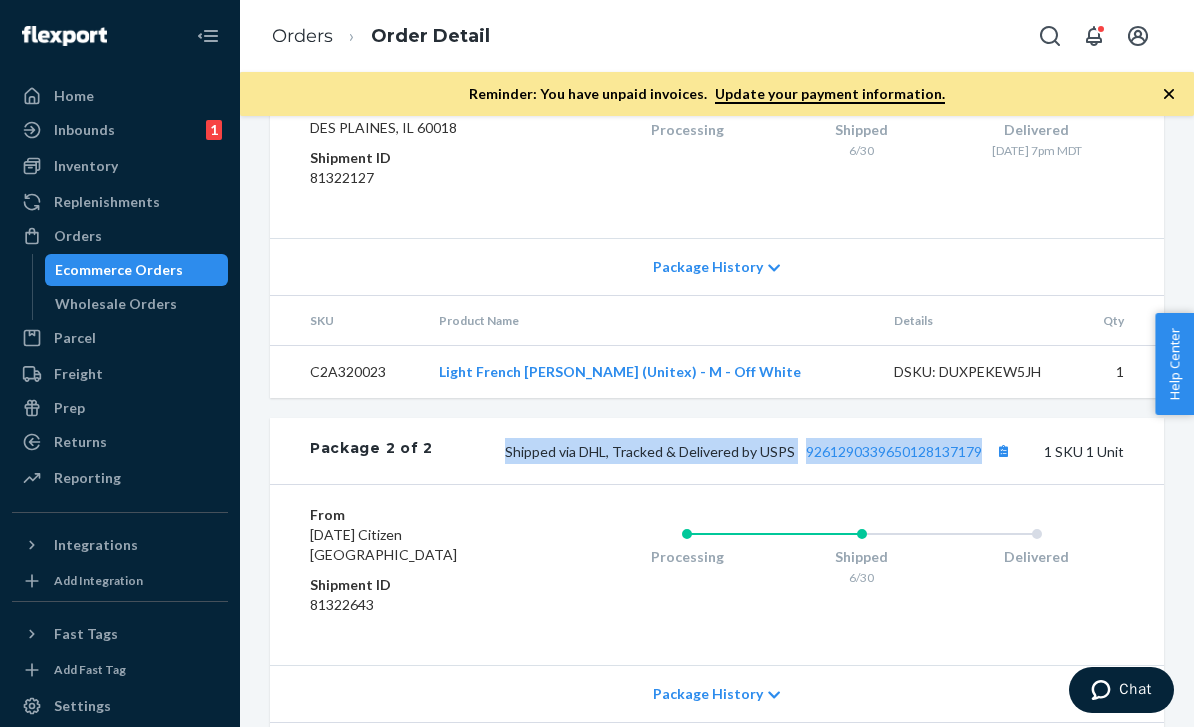 copy on "Shipped via DHL, Tracked & Delivered by USPS   9261290339650128137179" 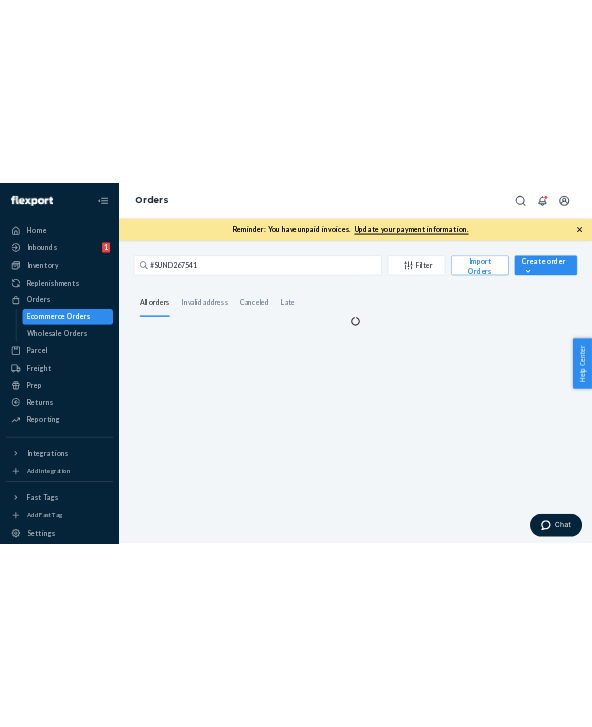 scroll, scrollTop: 0, scrollLeft: 0, axis: both 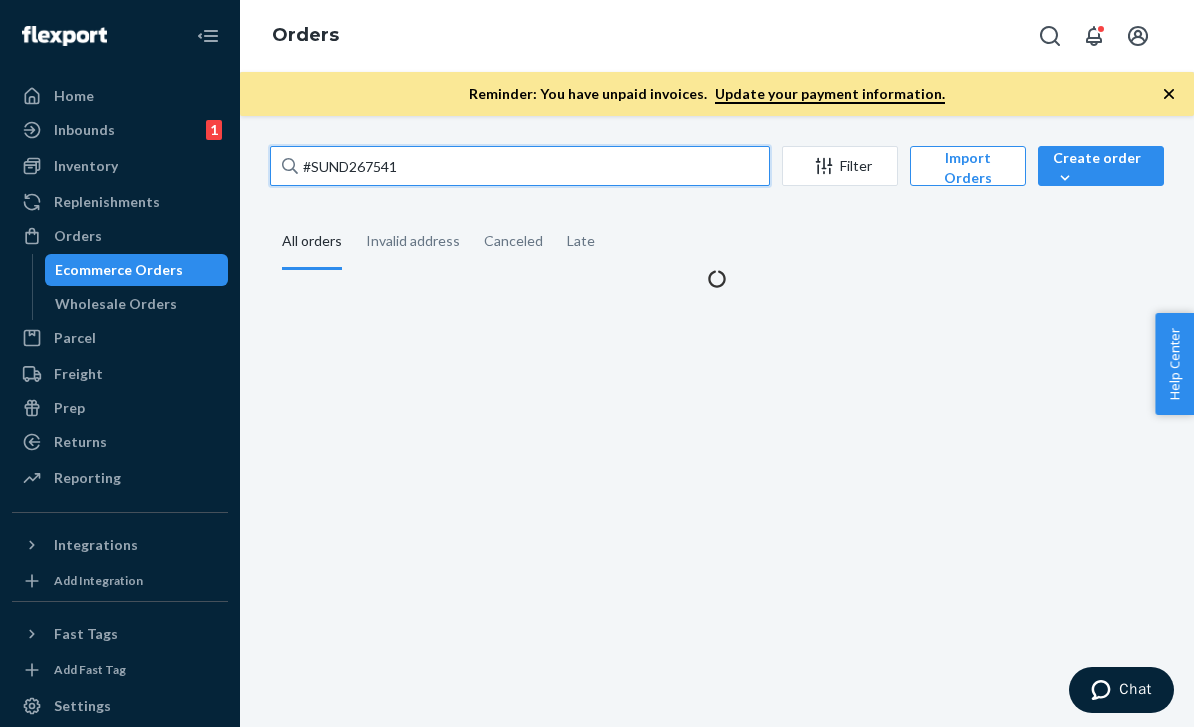 click on "#SUND267541" at bounding box center [520, 166] 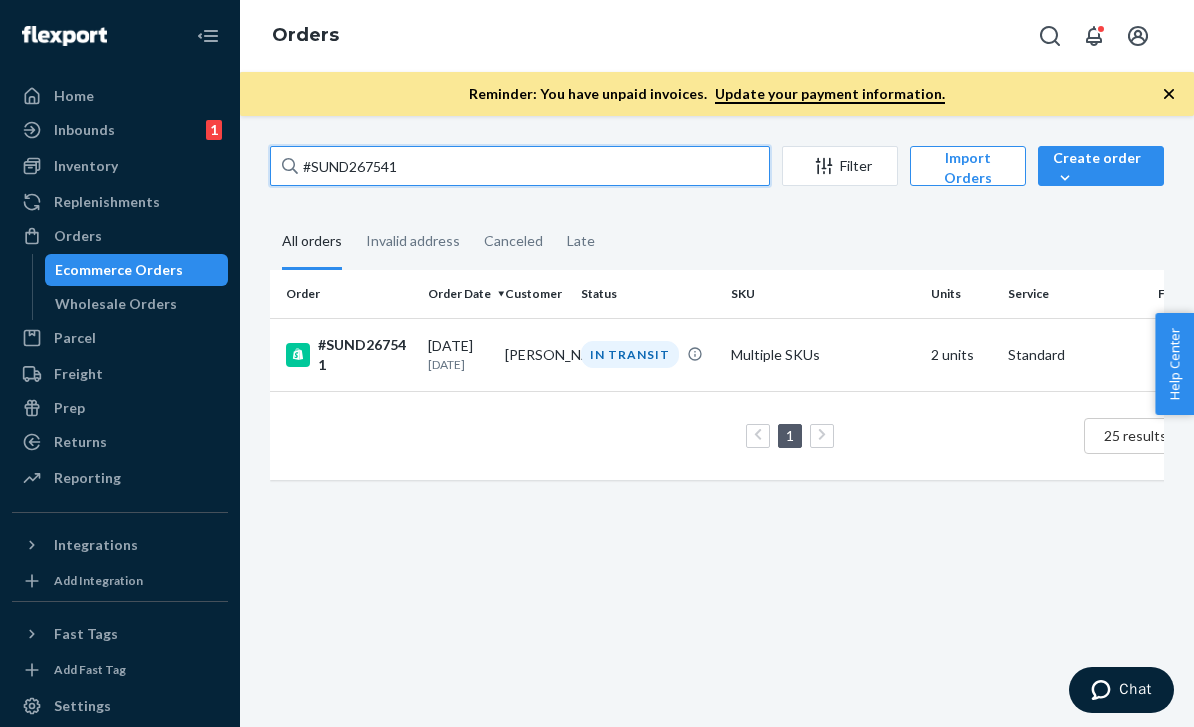 click on "#SUND267541" at bounding box center [520, 166] 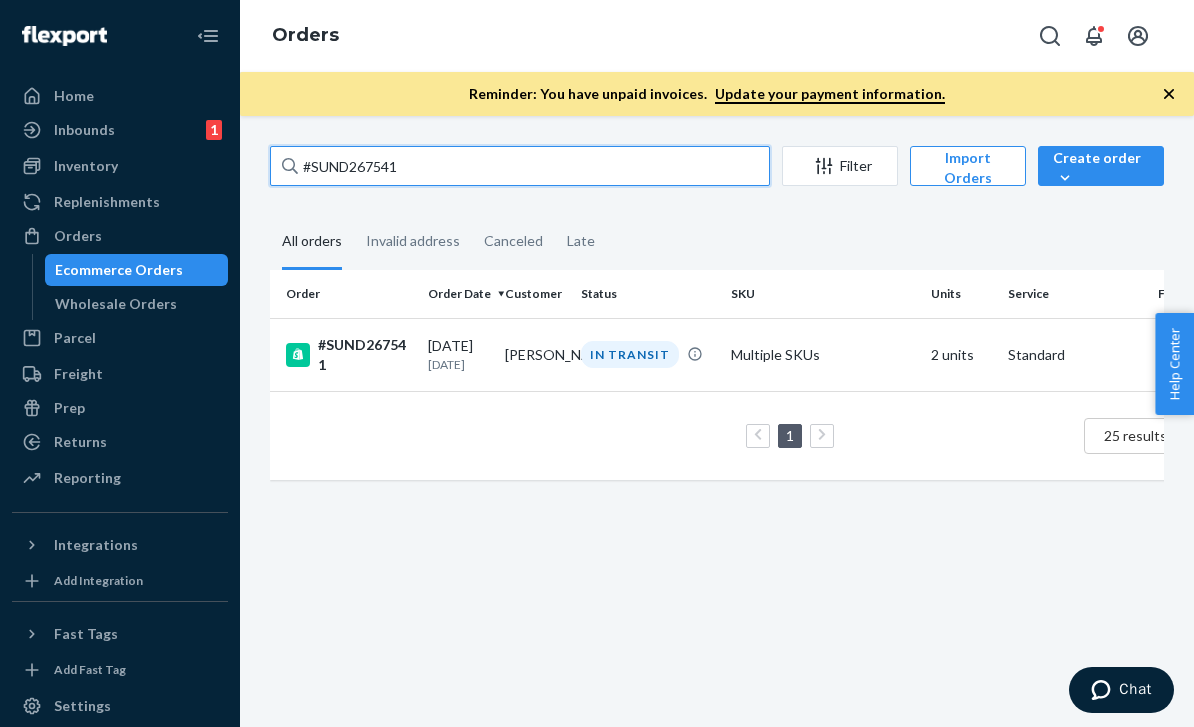 paste on "UPS tracking number 1ZJ72R080310074004" 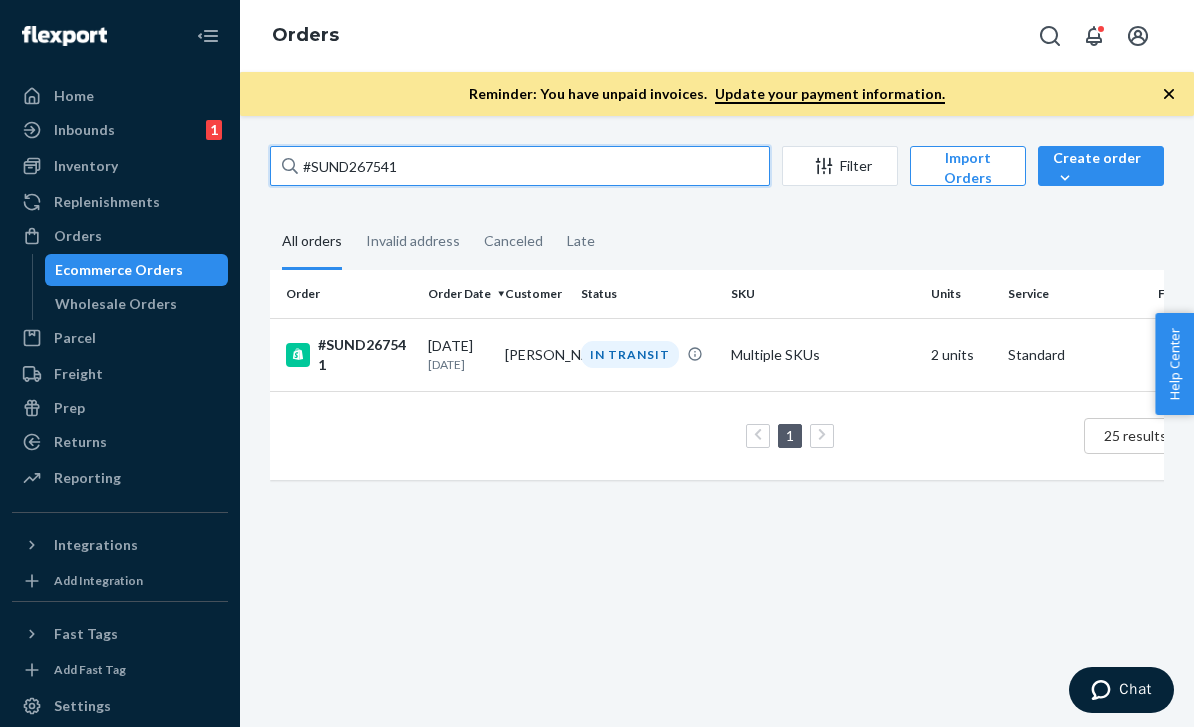 type on "UPS tracking number 1ZJ72R080310074004" 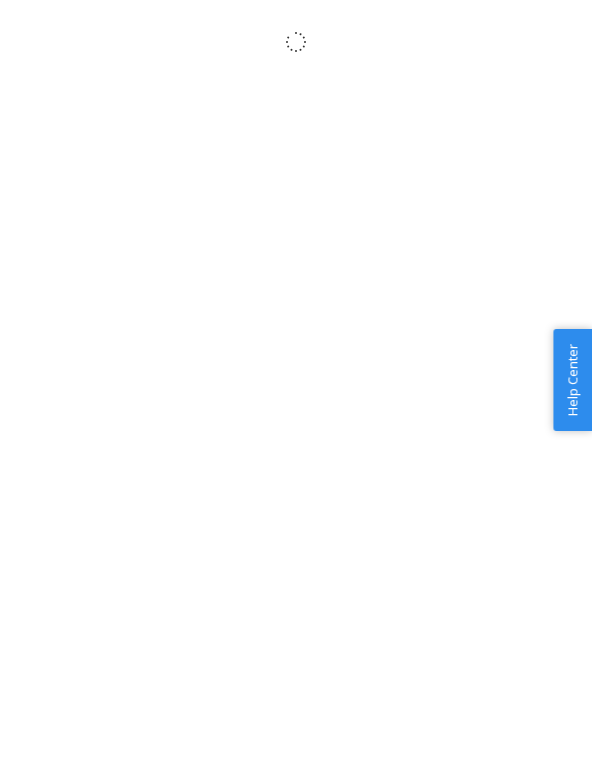 scroll, scrollTop: 0, scrollLeft: 0, axis: both 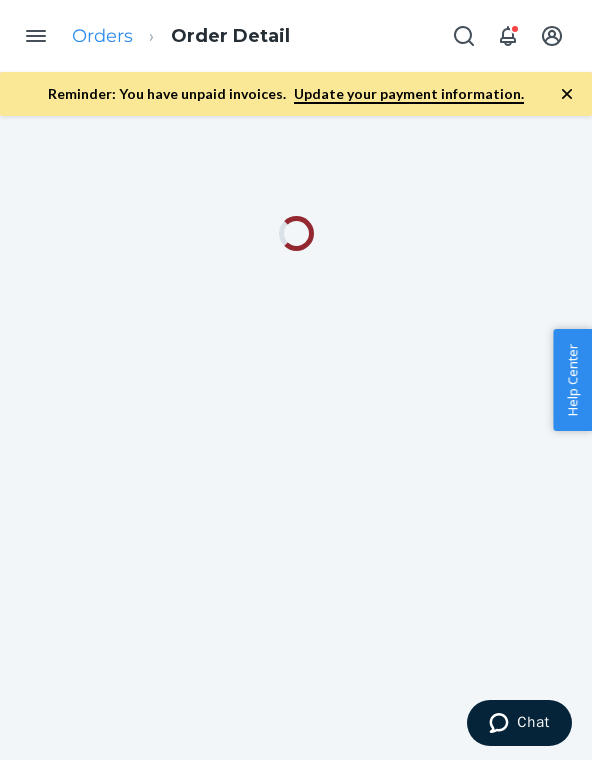 click on "Orders" at bounding box center [102, 36] 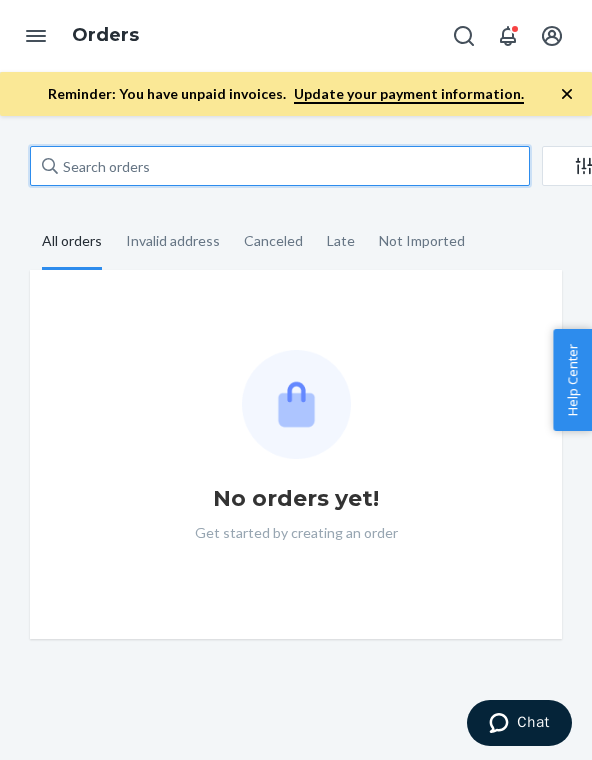 click at bounding box center (280, 166) 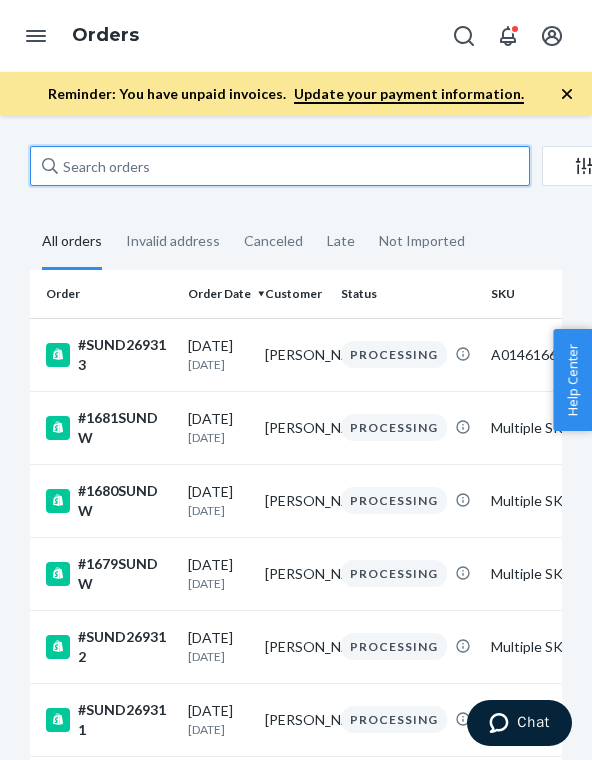 click at bounding box center (280, 166) 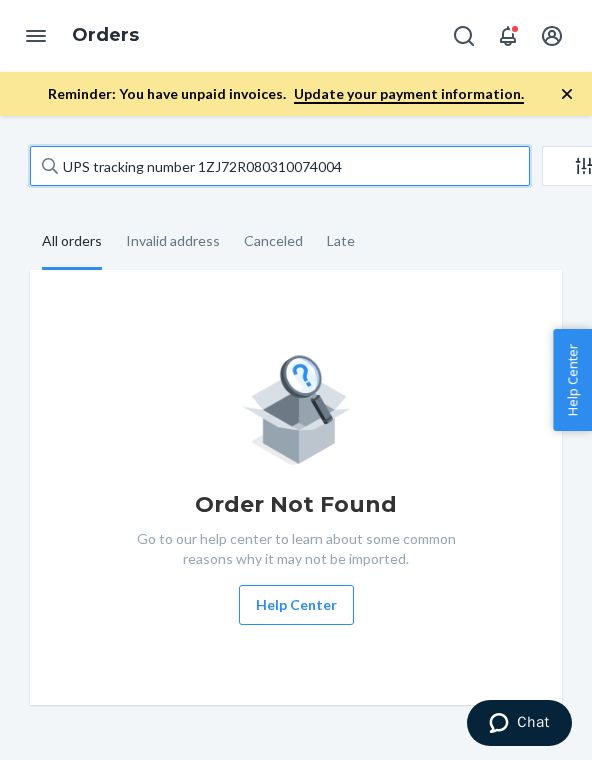 click on "UPS tracking number 1ZJ72R080310074004" at bounding box center [280, 166] 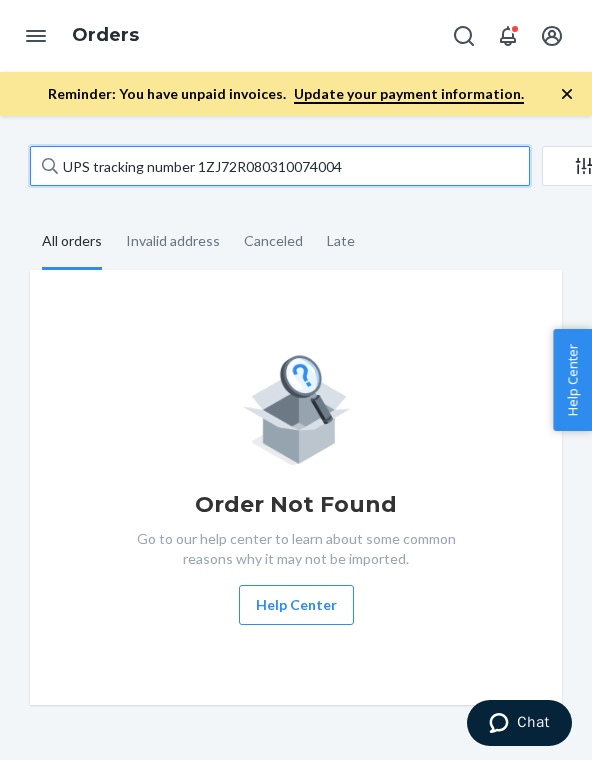 paste on "SUND268620" 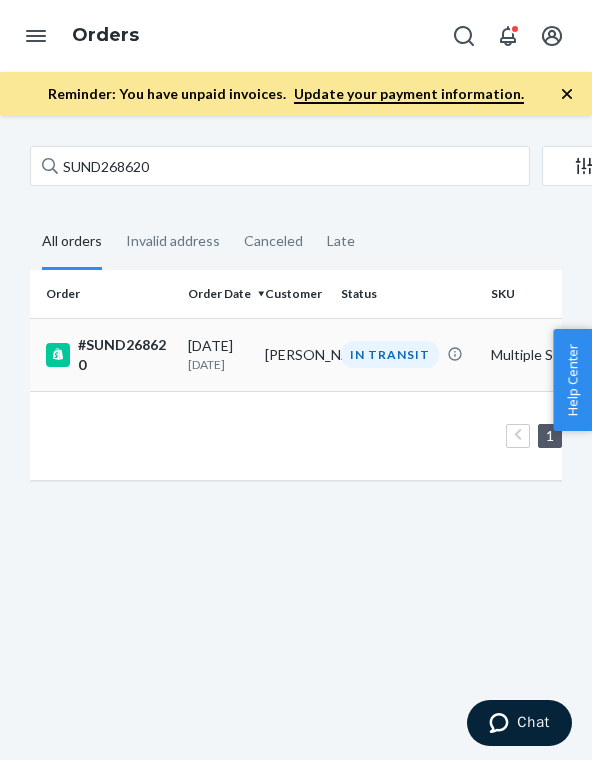 click on "Melinda Baughman" at bounding box center (295, 354) 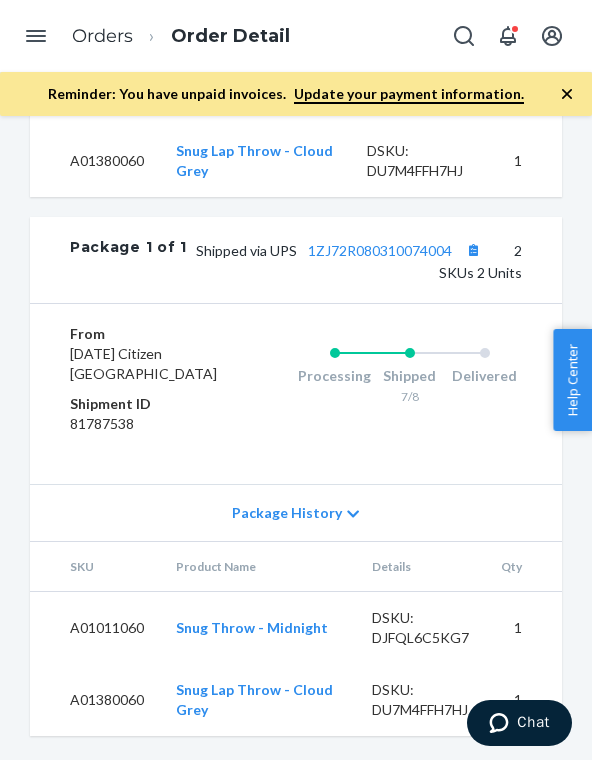 scroll, scrollTop: 1042, scrollLeft: 0, axis: vertical 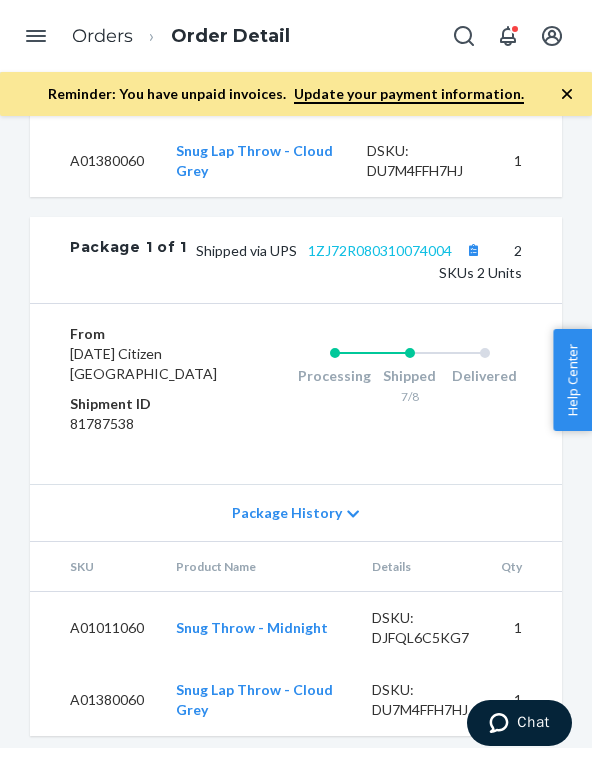 click on "1ZJ72R080310074004" at bounding box center [380, 250] 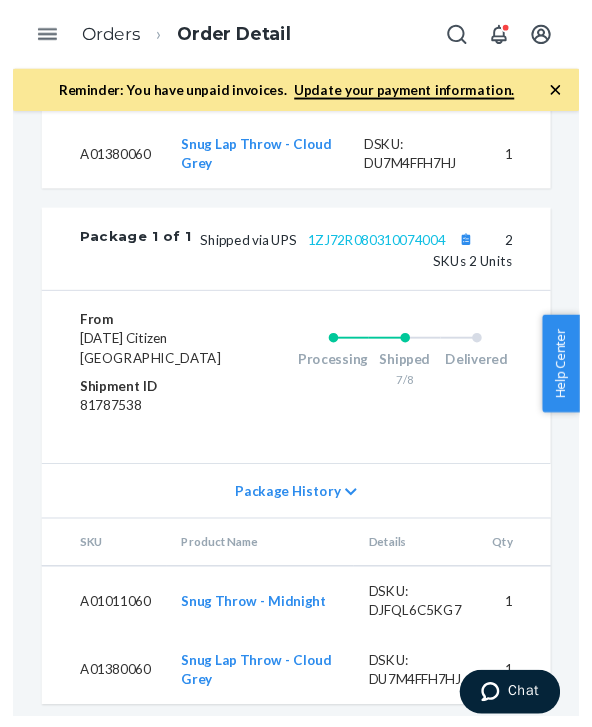 scroll, scrollTop: 0, scrollLeft: 0, axis: both 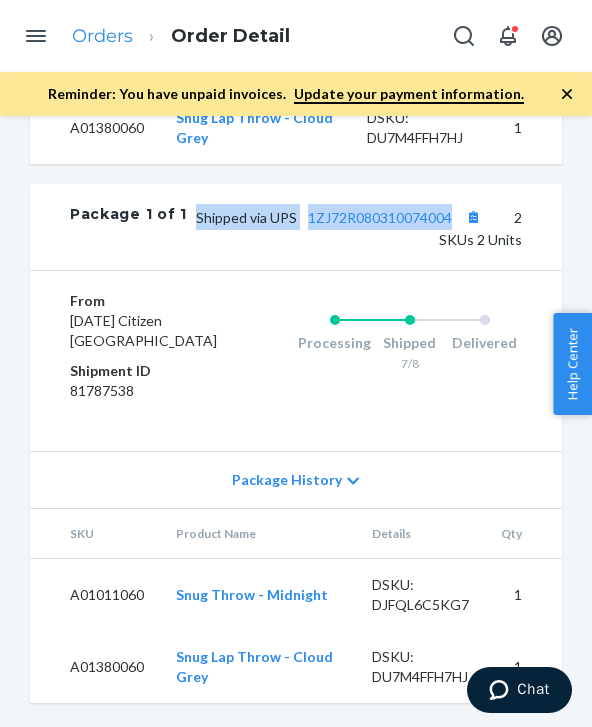 click on "Orders" at bounding box center (102, 36) 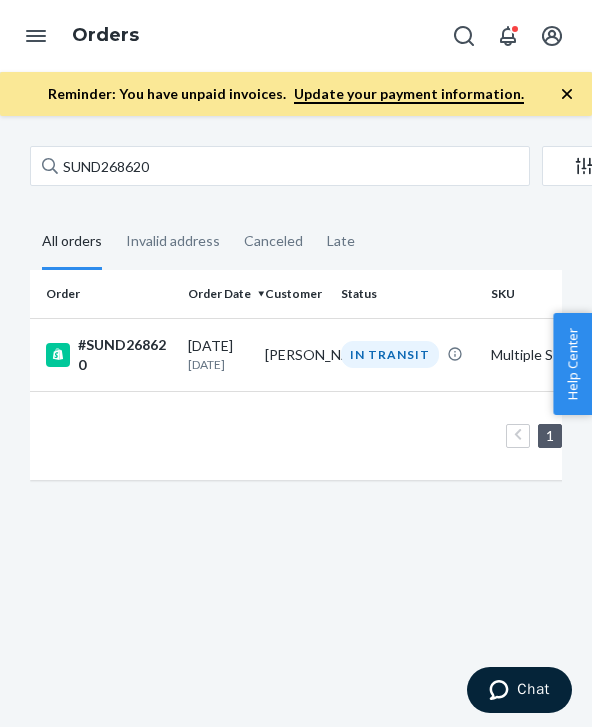 scroll, scrollTop: 0, scrollLeft: 0, axis: both 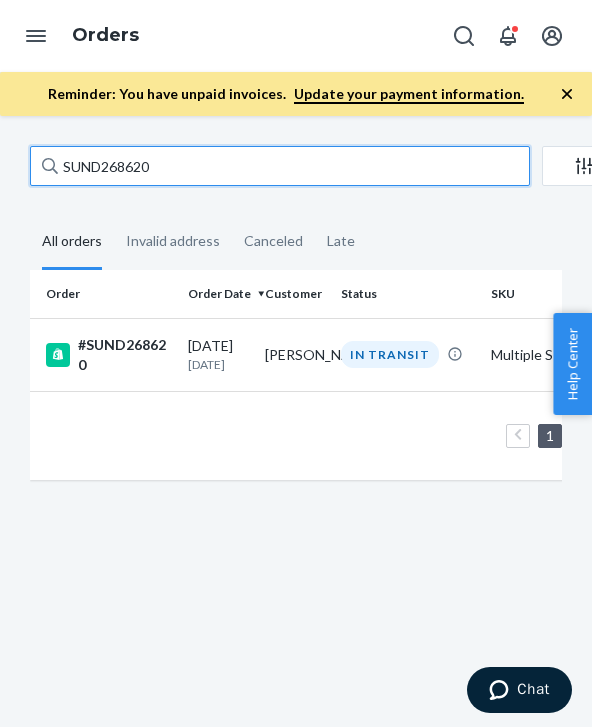 click on "SUND268620" at bounding box center [280, 166] 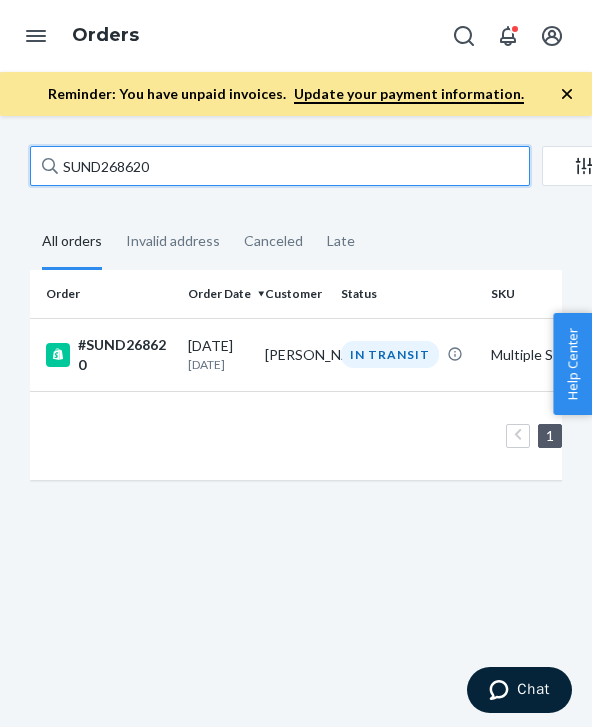 paste on "77" 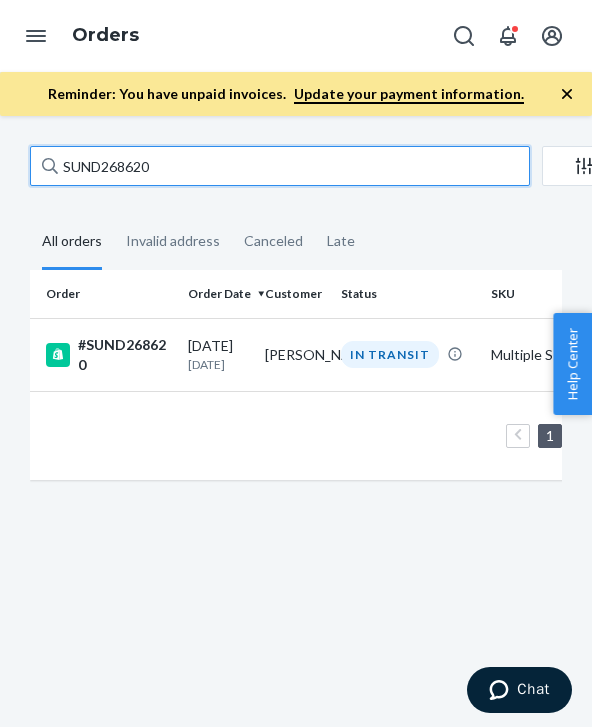 type on "SUND268677" 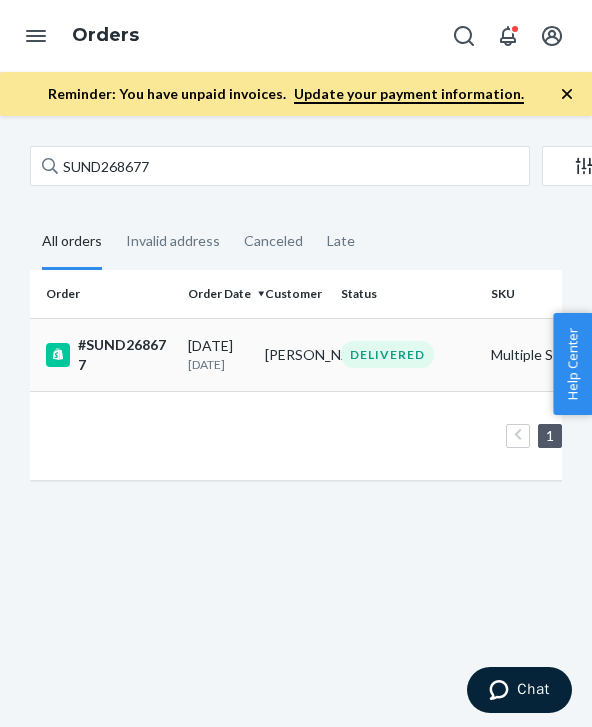 click on "Sage Strezeski" at bounding box center (295, 354) 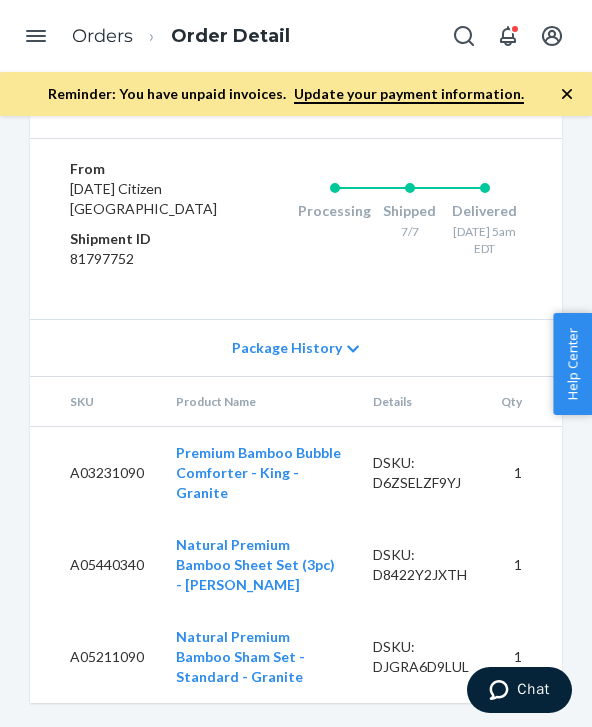 scroll, scrollTop: 1356, scrollLeft: 0, axis: vertical 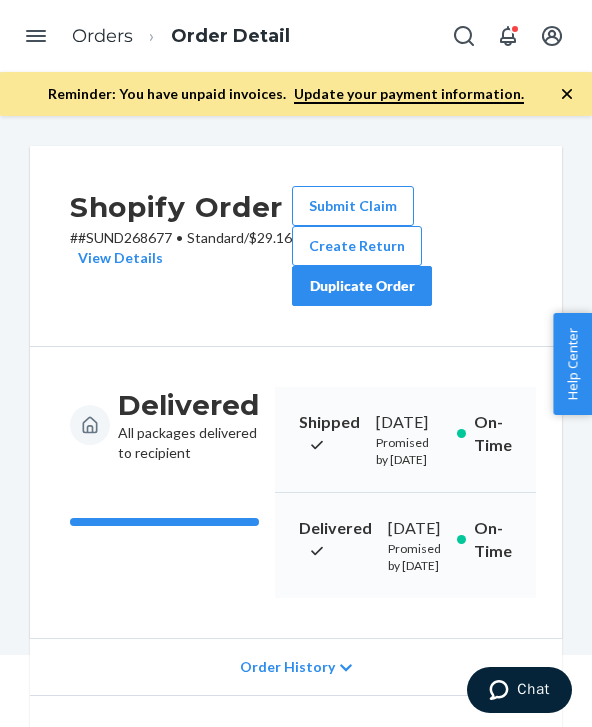 click on "Duplicate Order" at bounding box center [362, 286] 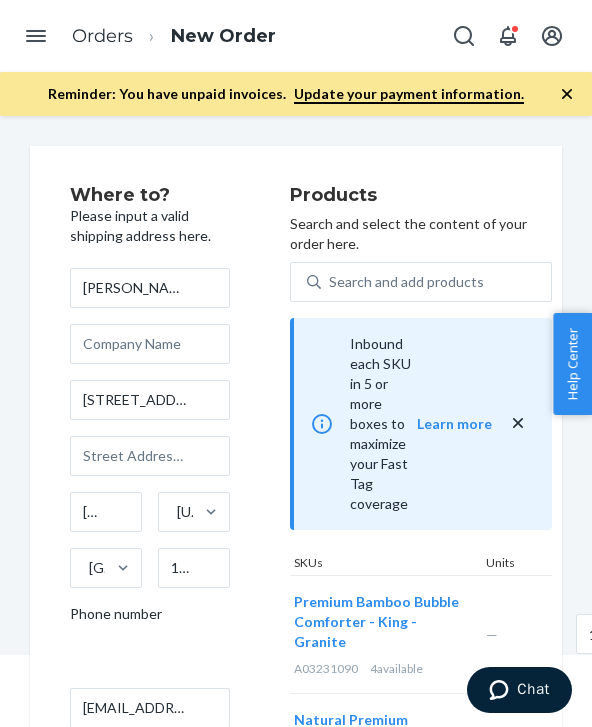 scroll, scrollTop: 0, scrollLeft: 0, axis: both 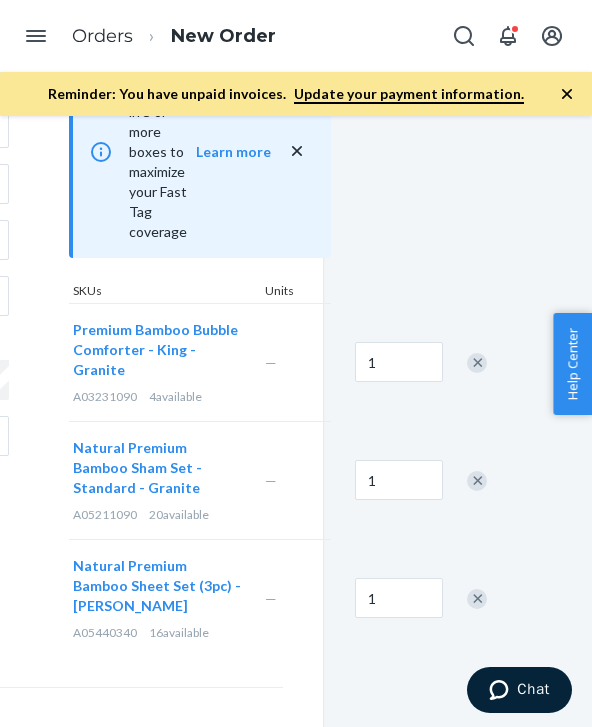 click at bounding box center (477, 363) 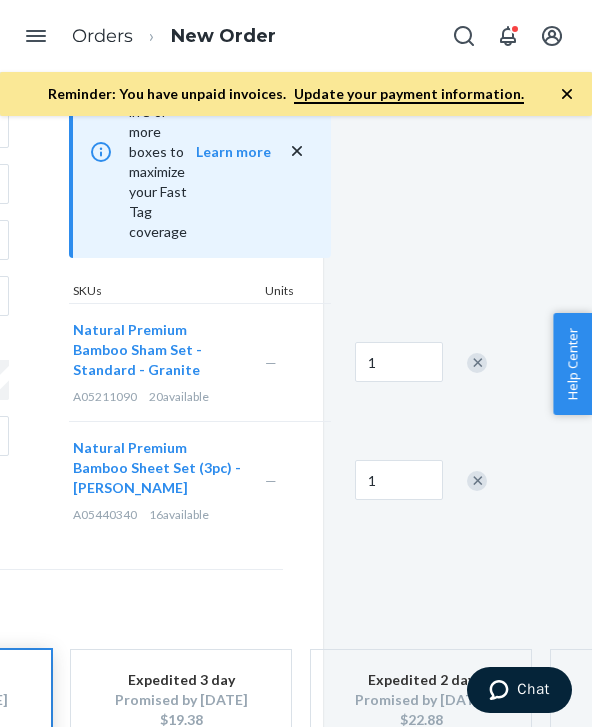 click at bounding box center (477, 481) 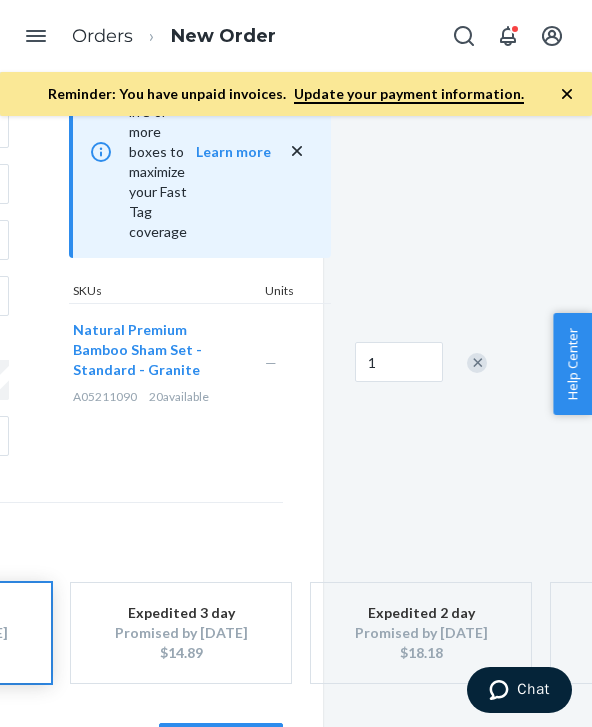 click on "Expedited 2 day" at bounding box center (421, 613) 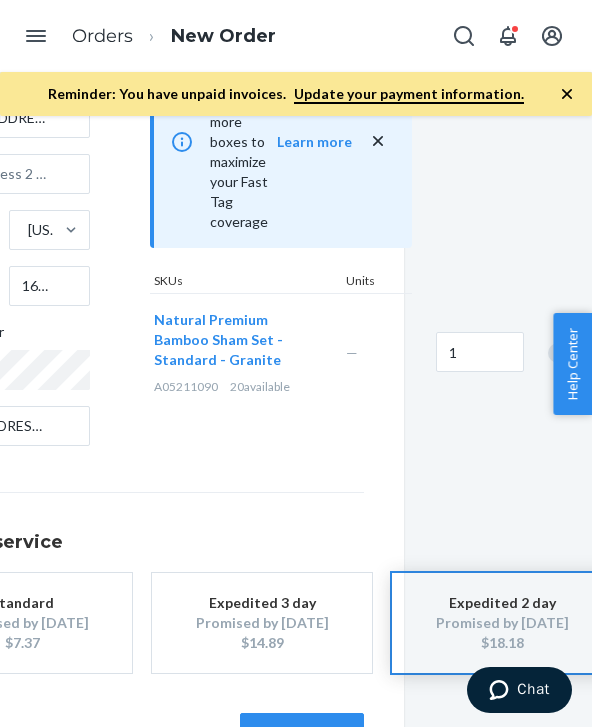click on "Review Order" at bounding box center [302, 733] 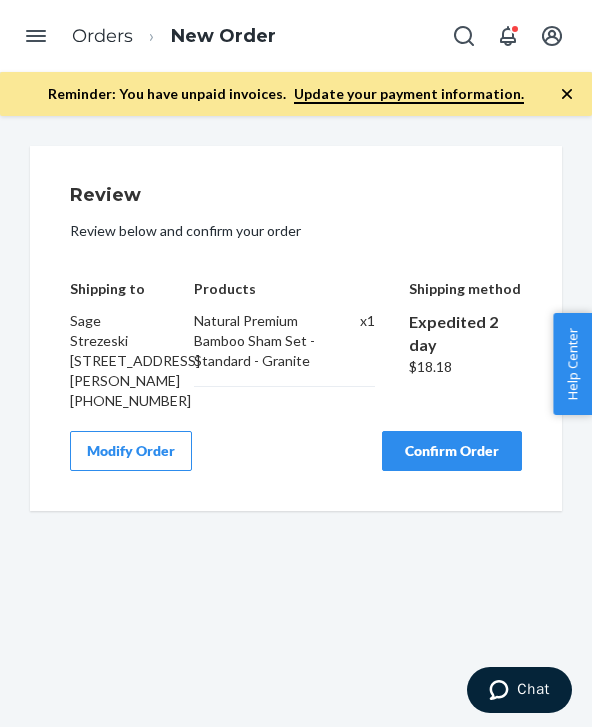 click on "Confirm Order" at bounding box center (452, 451) 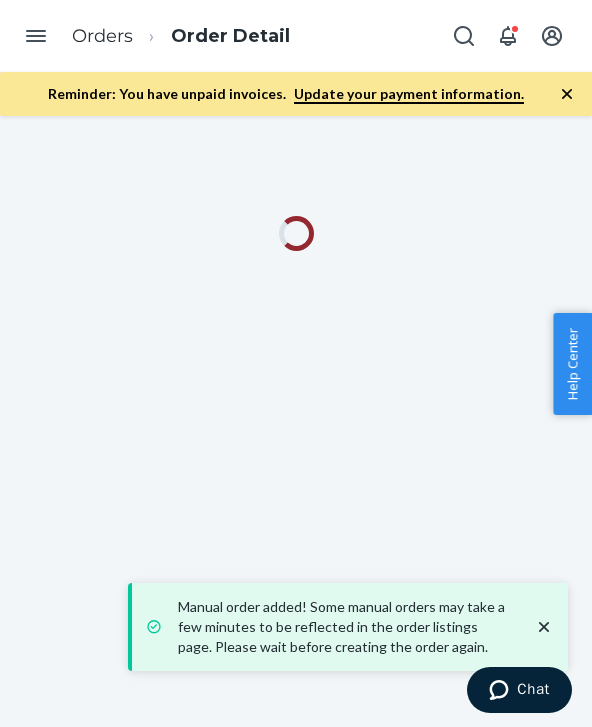 click 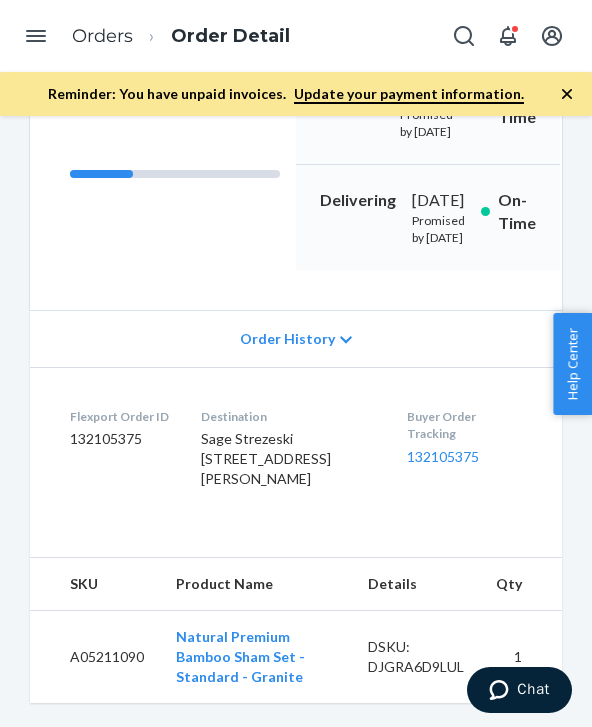 scroll, scrollTop: 386, scrollLeft: 0, axis: vertical 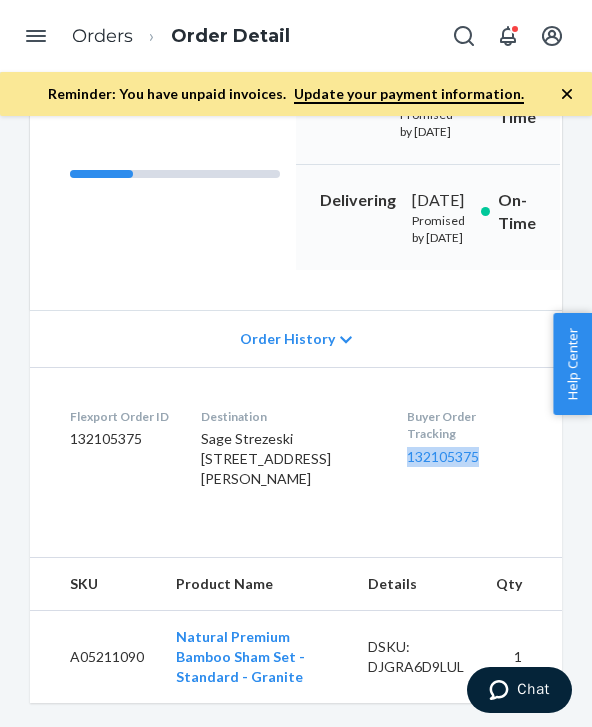 copy on "132105375" 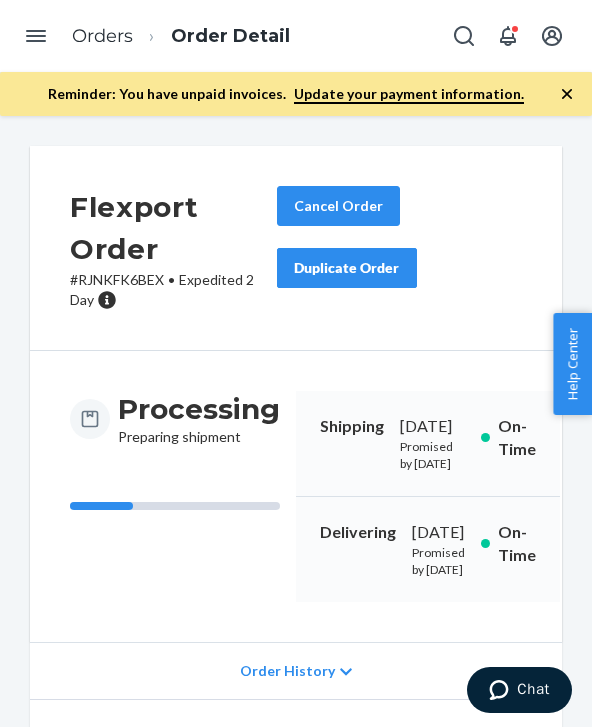 scroll, scrollTop: 0, scrollLeft: 0, axis: both 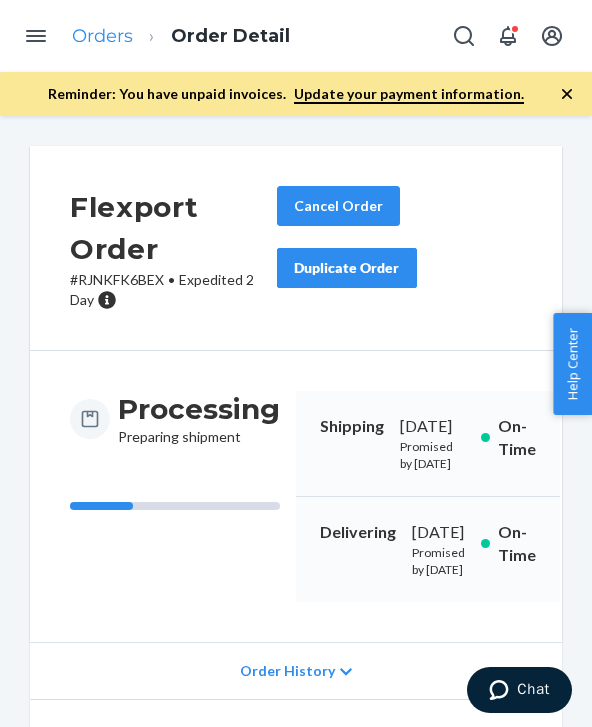 click on "Orders" at bounding box center [102, 36] 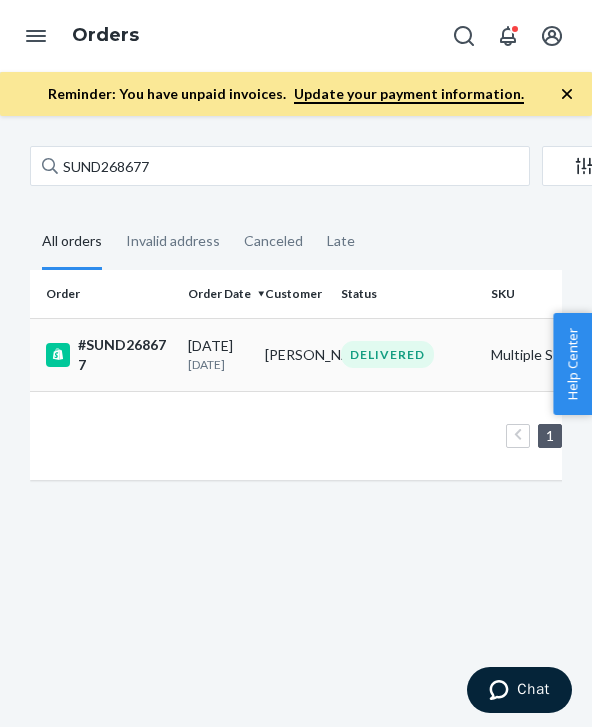click on "#SUND268677" at bounding box center (109, 355) 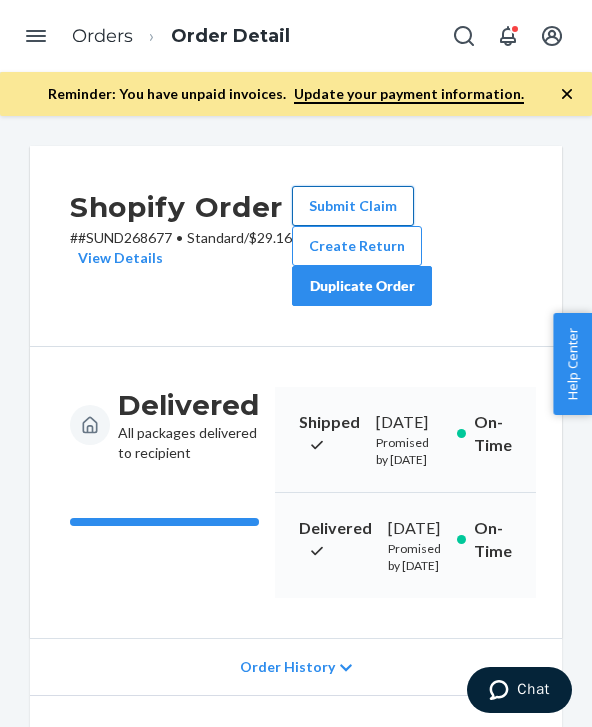 click on "Submit Claim" at bounding box center (353, 206) 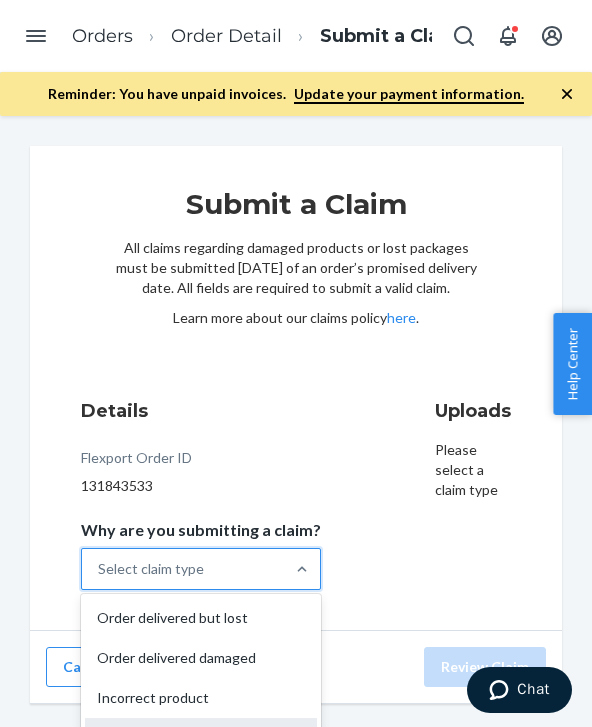 click on "Missing product" at bounding box center [201, 738] 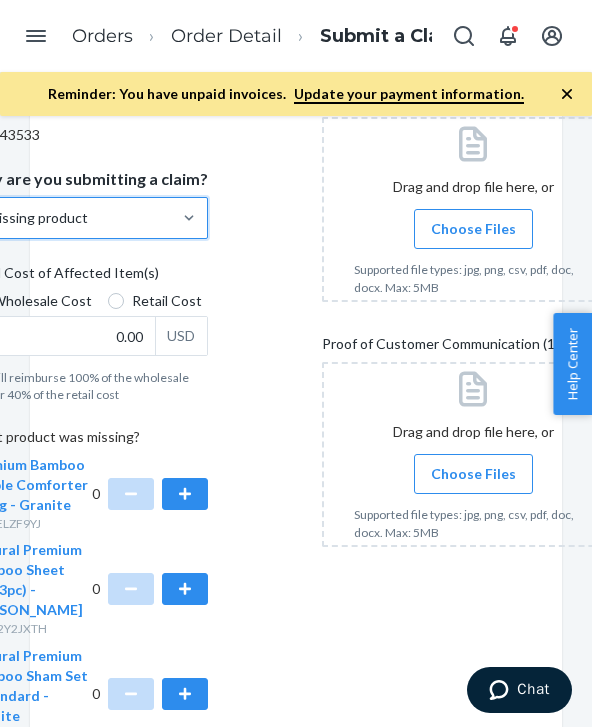 scroll, scrollTop: 350, scrollLeft: 0, axis: vertical 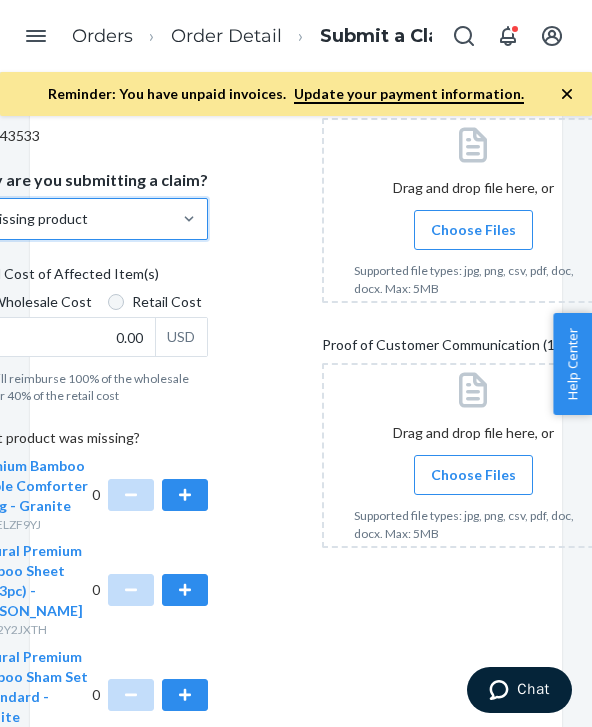 click on "Retail Cost" at bounding box center (116, 302) 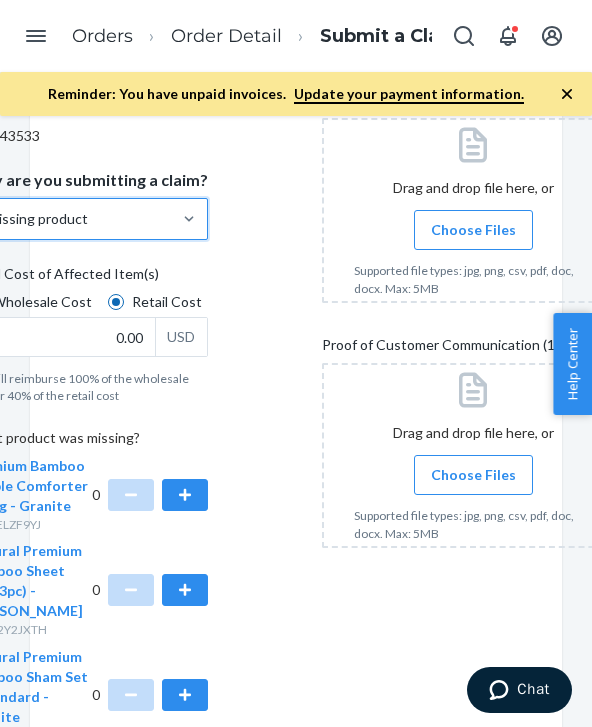 radio on "true" 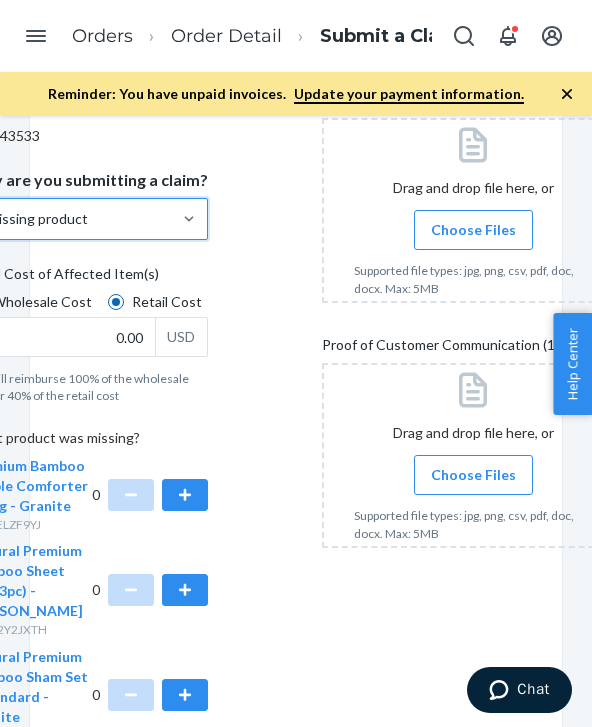 radio on "false" 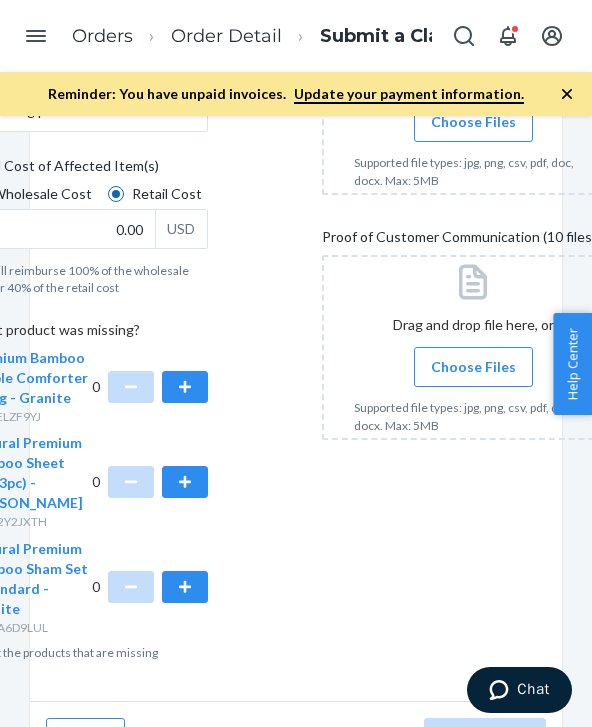 scroll, scrollTop: 459, scrollLeft: 0, axis: vertical 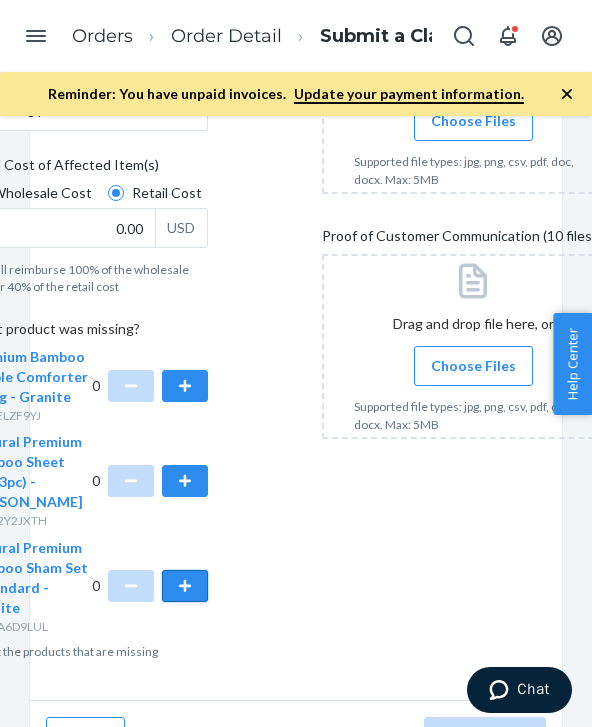 click at bounding box center [185, 586] 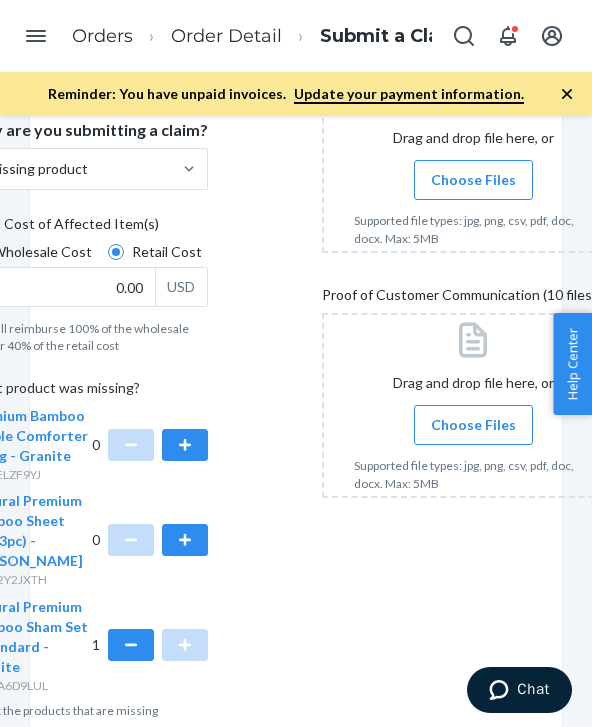 scroll, scrollTop: 389, scrollLeft: 0, axis: vertical 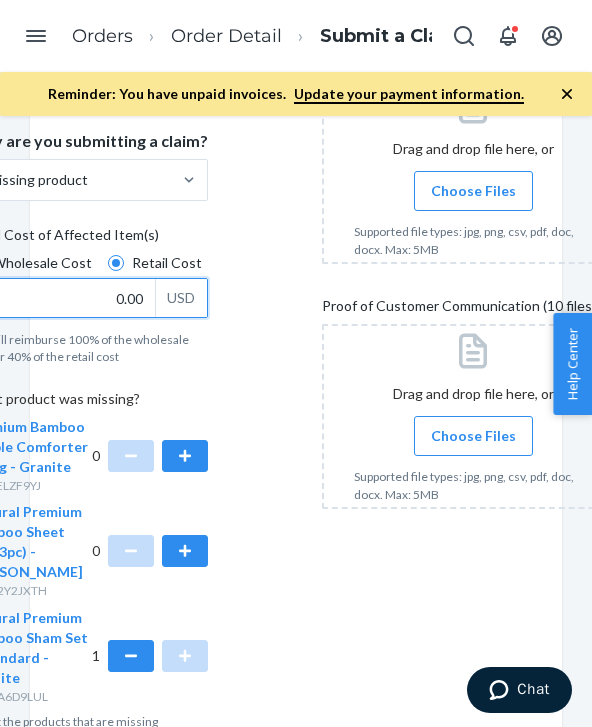 click on "0.00" at bounding box center (62, 298) 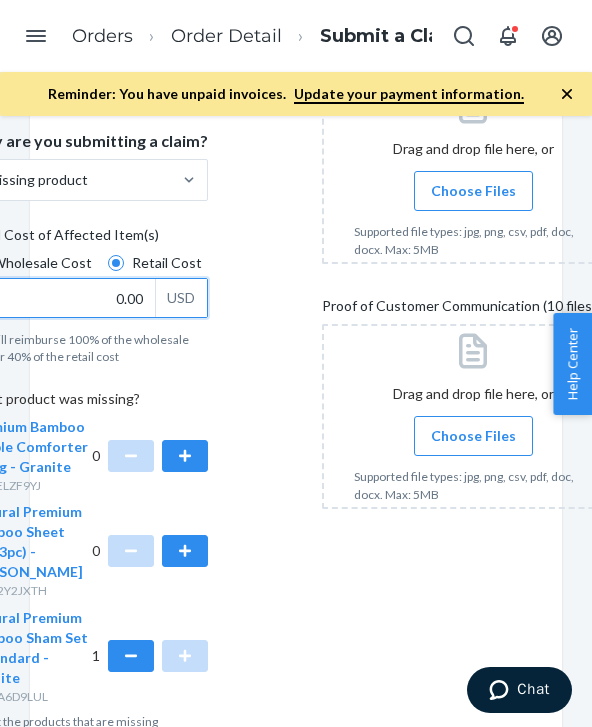 type on "4.00" 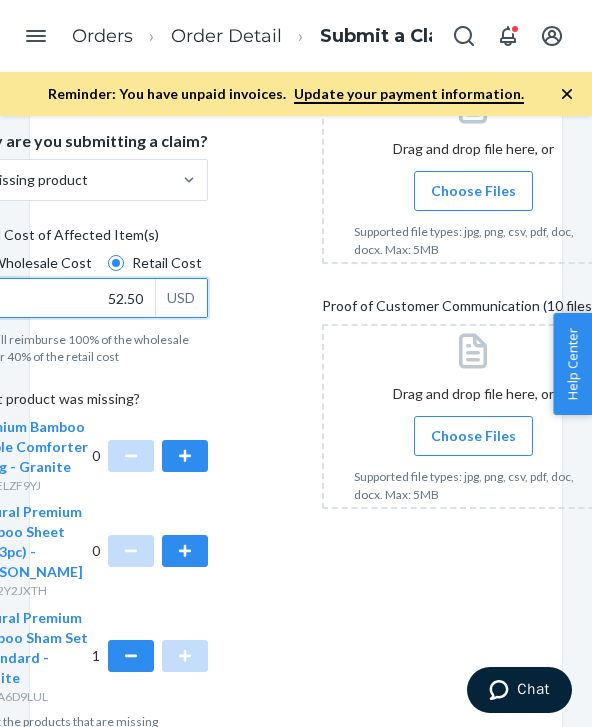 type on "52.50" 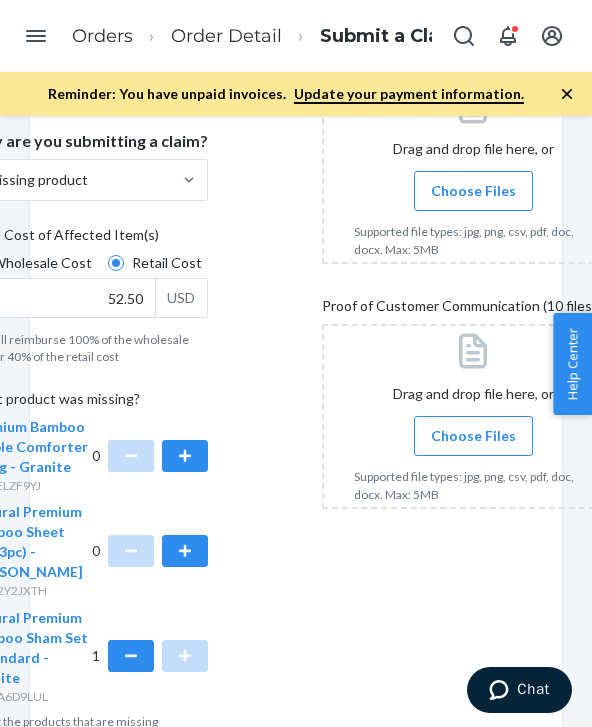 click at bounding box center [473, 171] 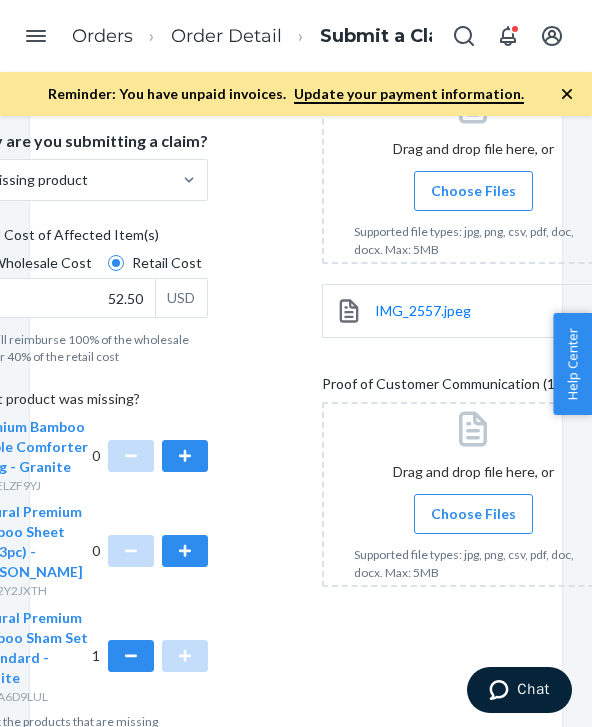 click on "Choose Files" at bounding box center [473, 514] 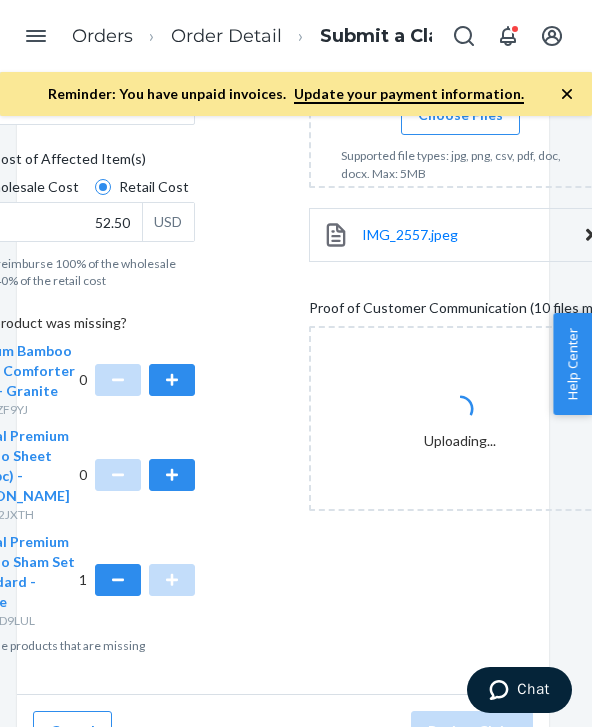 scroll, scrollTop: 461, scrollLeft: 16, axis: both 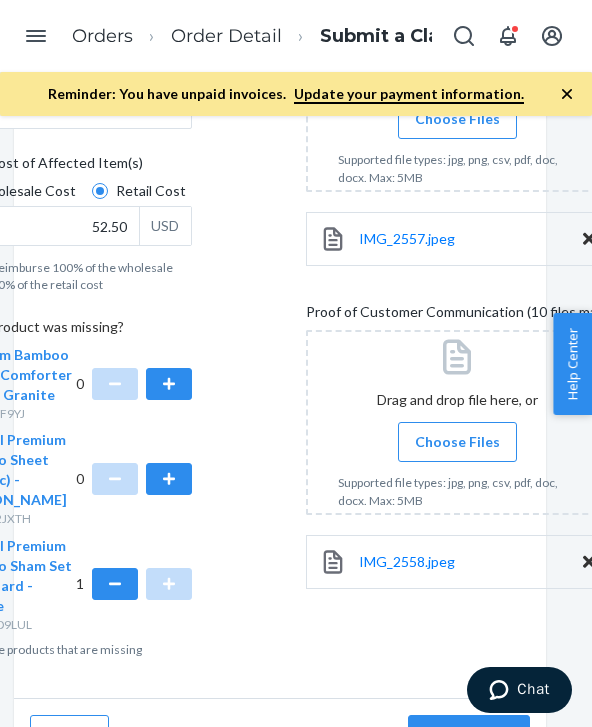 click on "Choose Files" at bounding box center [457, 442] 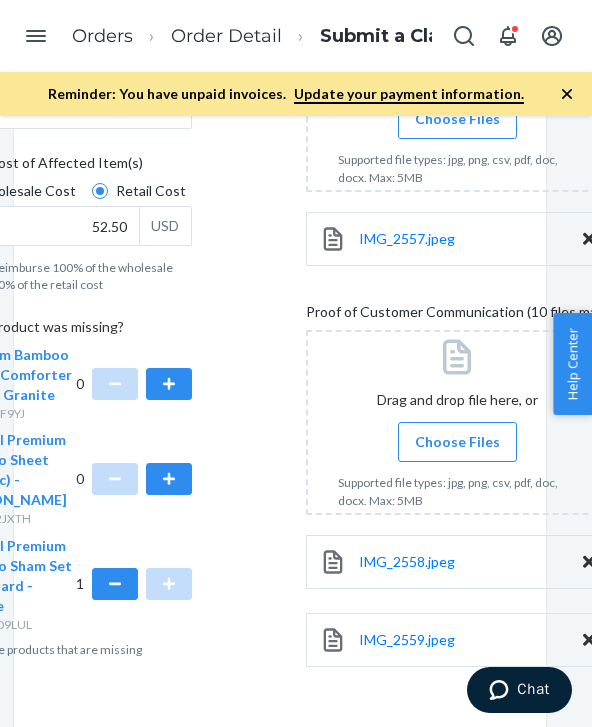 click on "Choose Files" at bounding box center [457, 442] 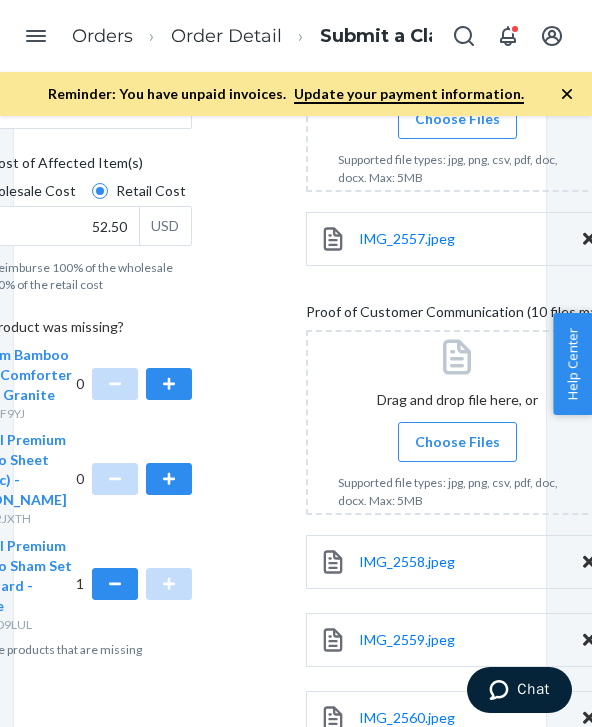 click on "Choose Files" at bounding box center (457, 442) 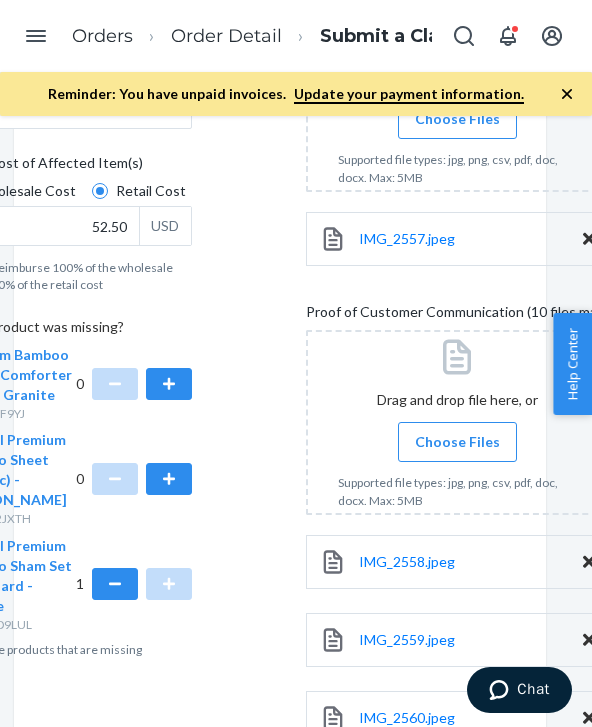 click on "Choose Files" at bounding box center (457, 442) 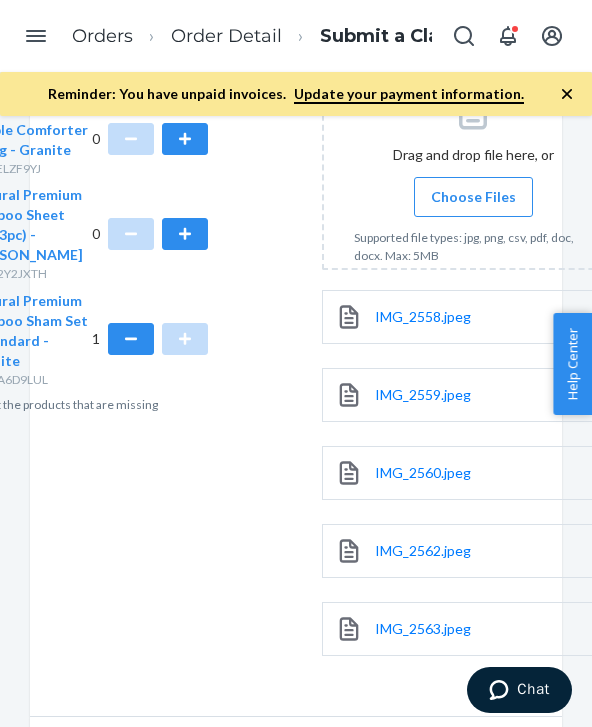 scroll, scrollTop: 705, scrollLeft: 0, axis: vertical 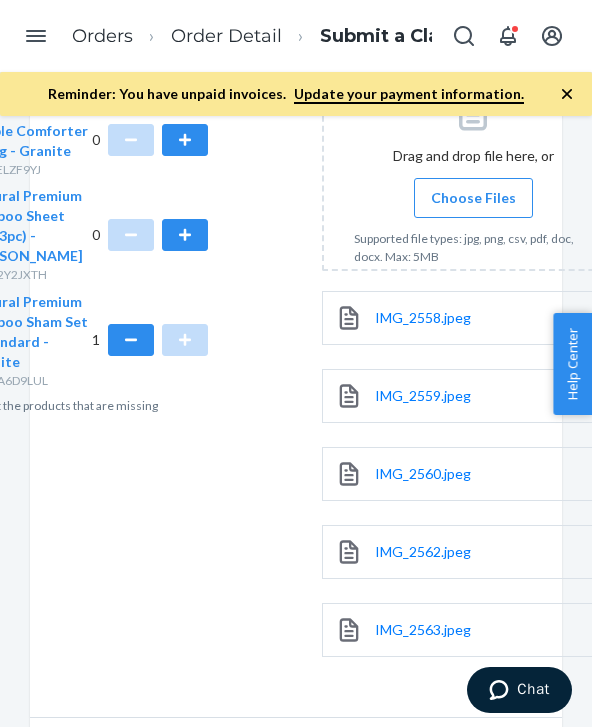 click on "Review Claim" at bounding box center (485, 754) 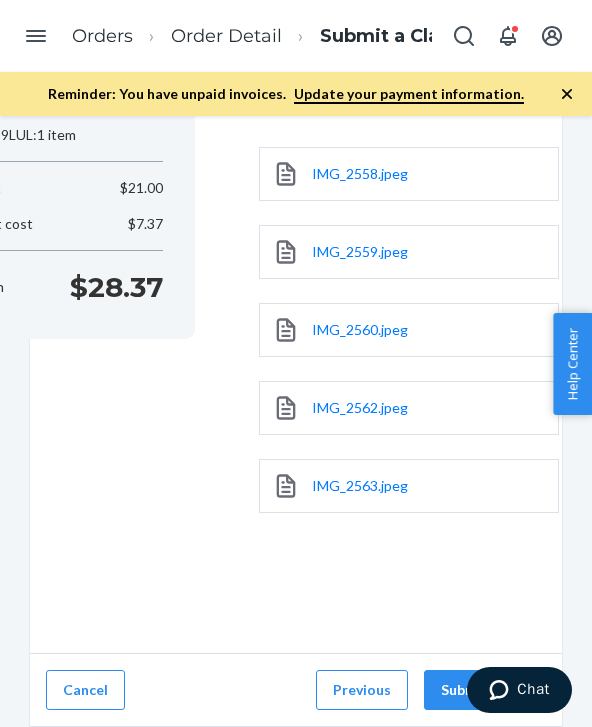 scroll, scrollTop: 315, scrollLeft: 0, axis: vertical 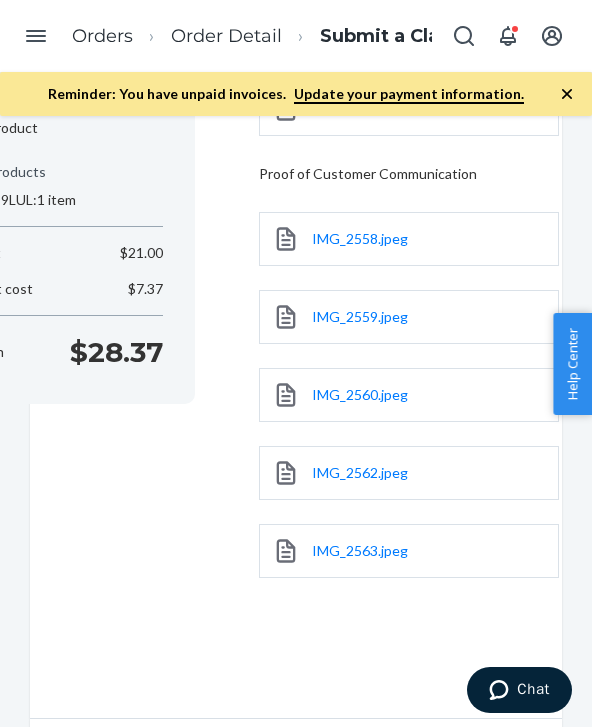 click on "Submit Claim" at bounding box center [485, 755] 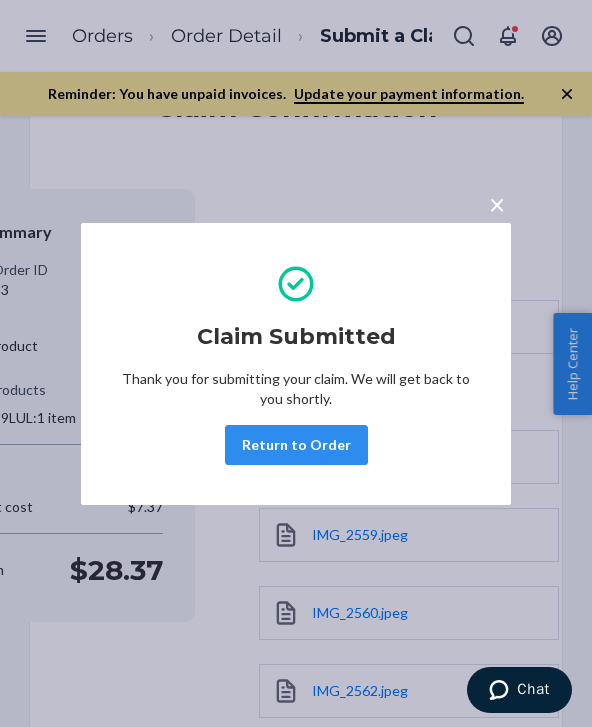 scroll, scrollTop: 315, scrollLeft: 0, axis: vertical 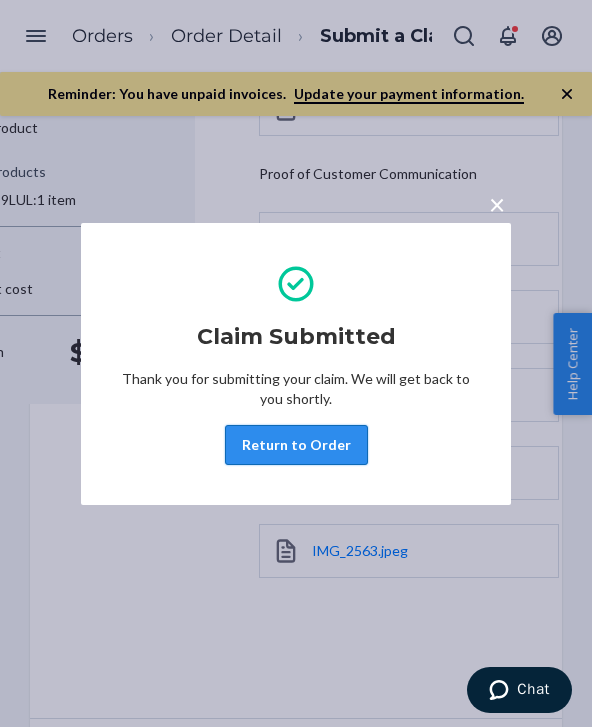 click on "Return to Order" at bounding box center (296, 445) 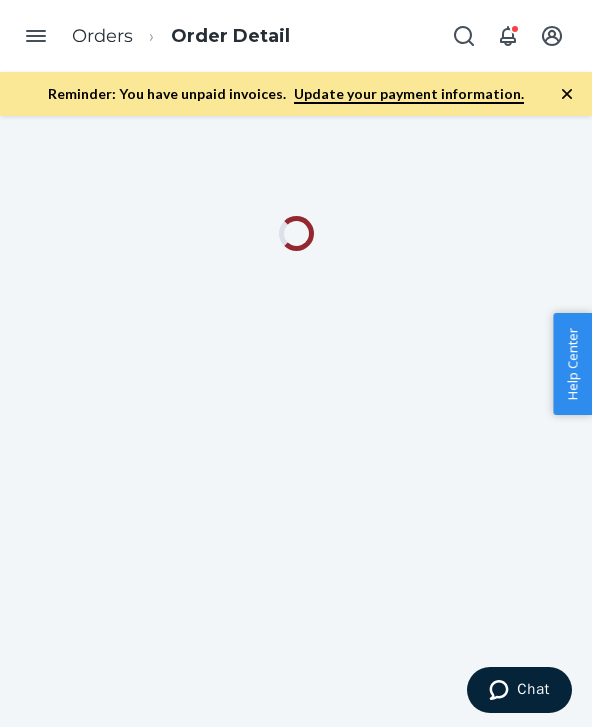 scroll, scrollTop: 0, scrollLeft: 0, axis: both 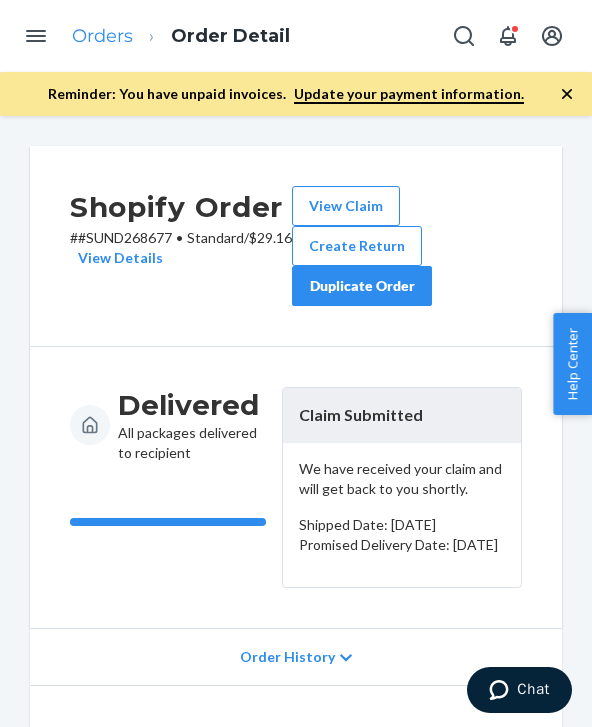 click on "Orders" at bounding box center (102, 36) 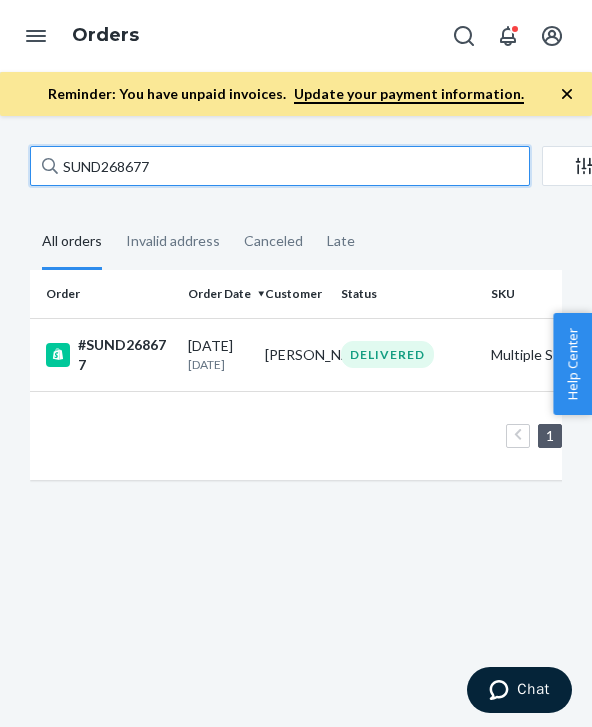 click on "SUND268677" at bounding box center (280, 166) 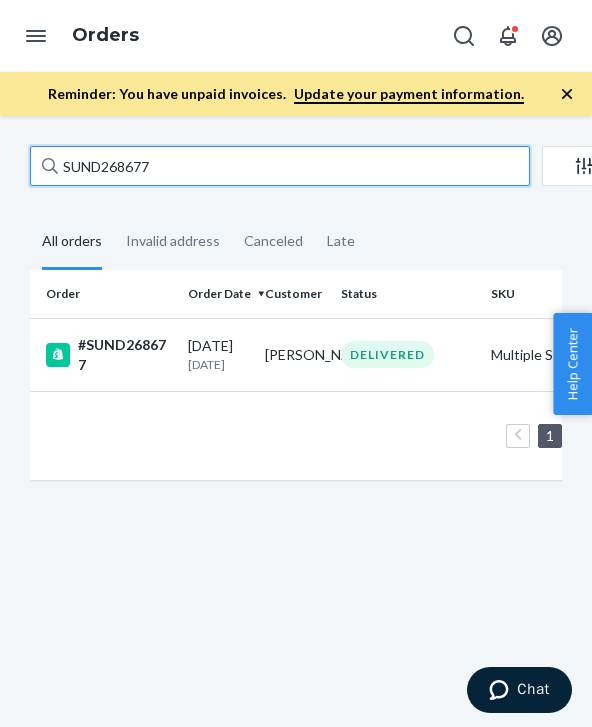 paste on "#SUND268304" 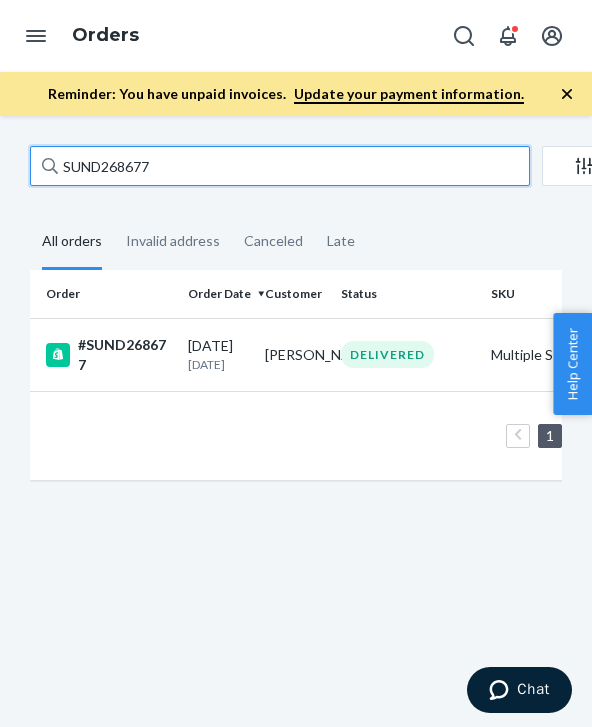 type on "#SUND268304" 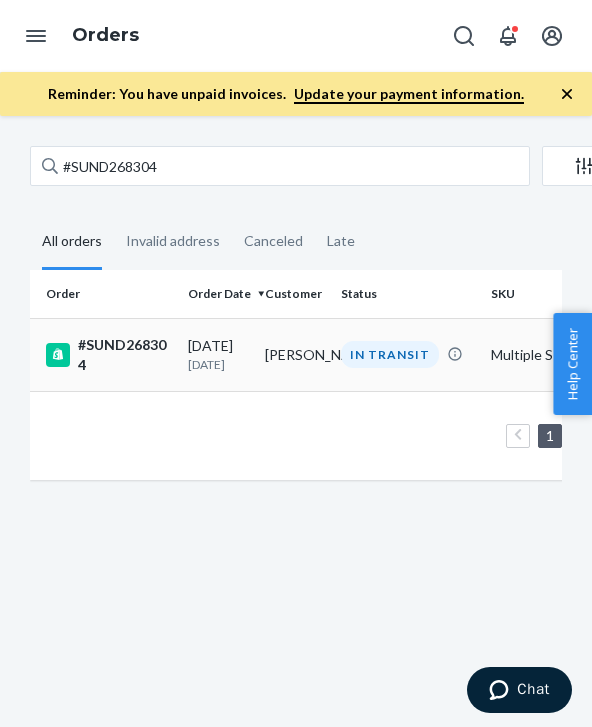 click on "IN TRANSIT" at bounding box center (390, 354) 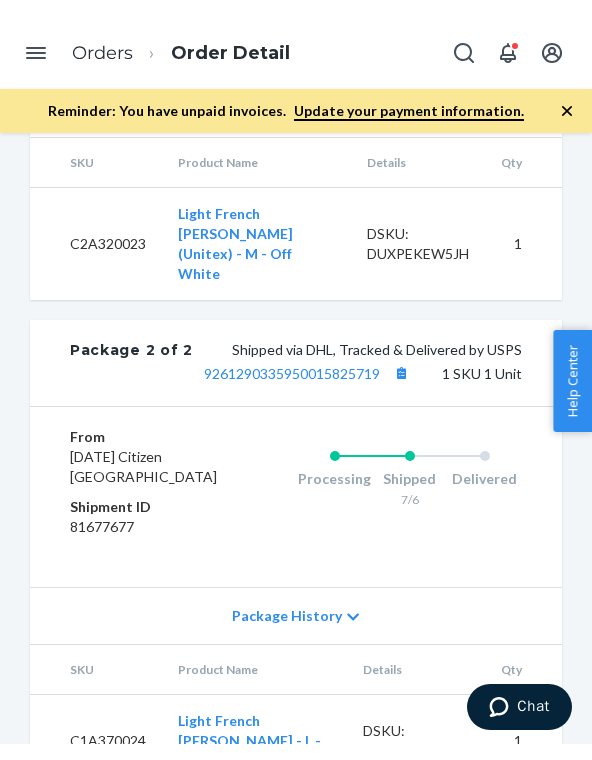 scroll, scrollTop: 1402, scrollLeft: 0, axis: vertical 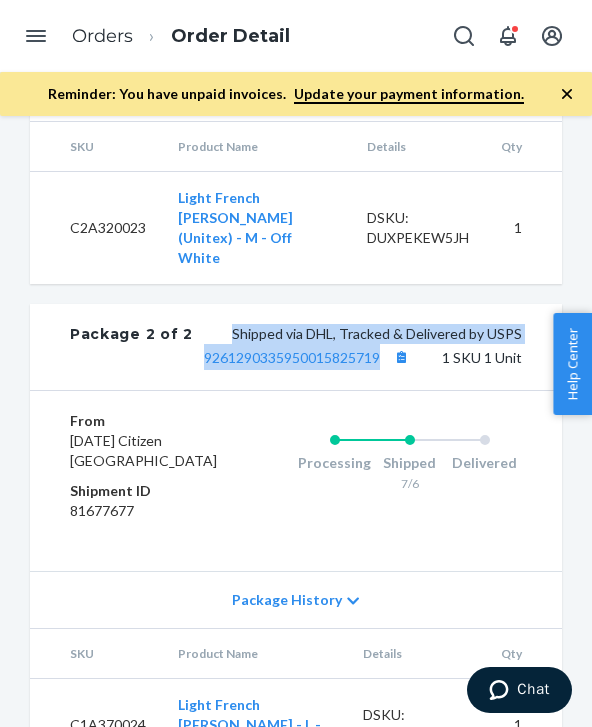 copy on "Shipped via DHL, Tracked & Delivered by USPS   9261290335950015825719" 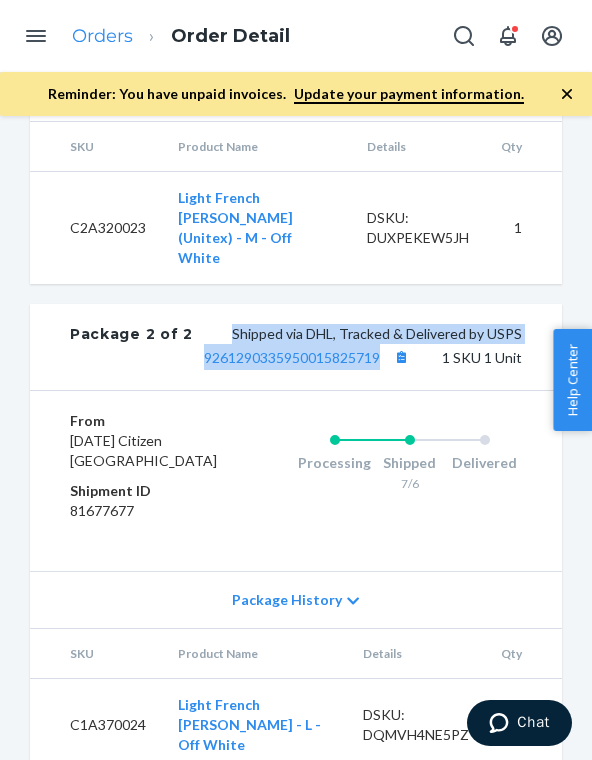 click on "Orders" at bounding box center [102, 36] 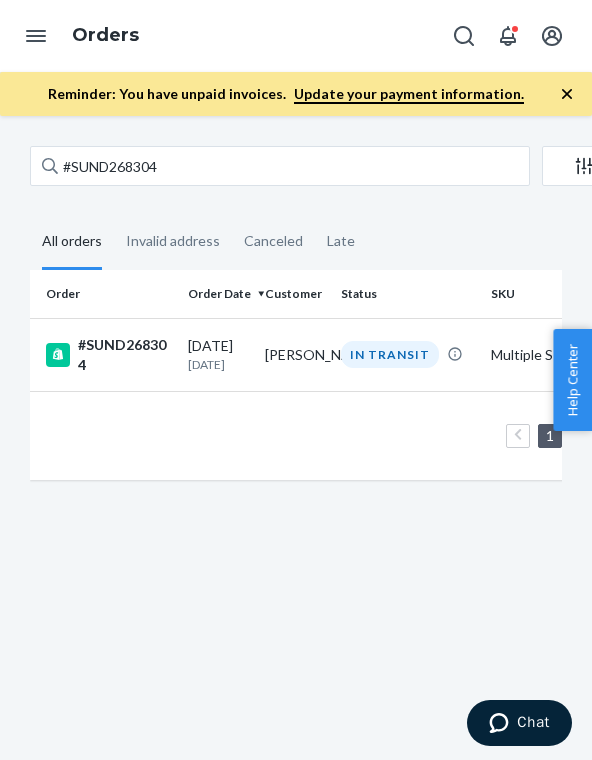scroll, scrollTop: 0, scrollLeft: 0, axis: both 